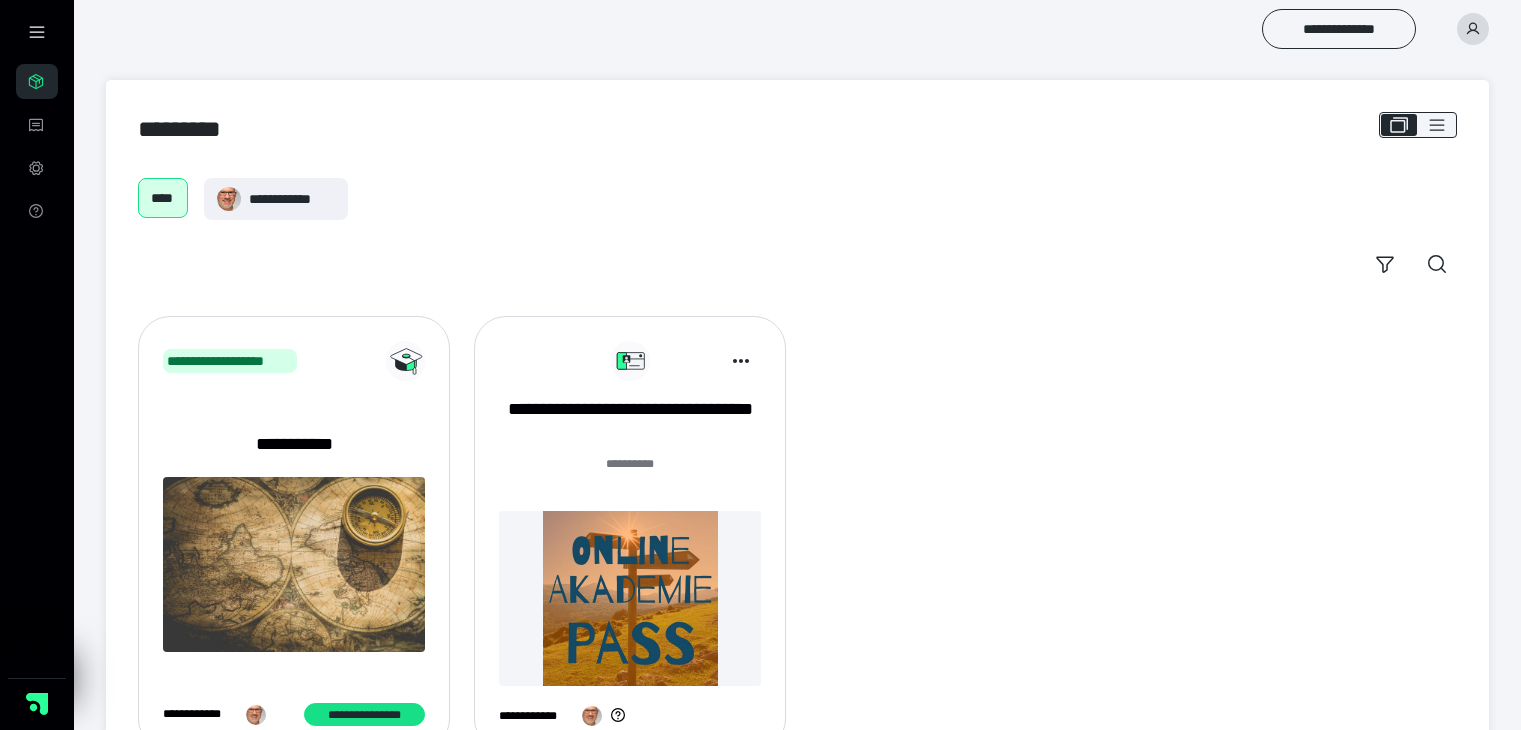 scroll, scrollTop: 0, scrollLeft: 0, axis: both 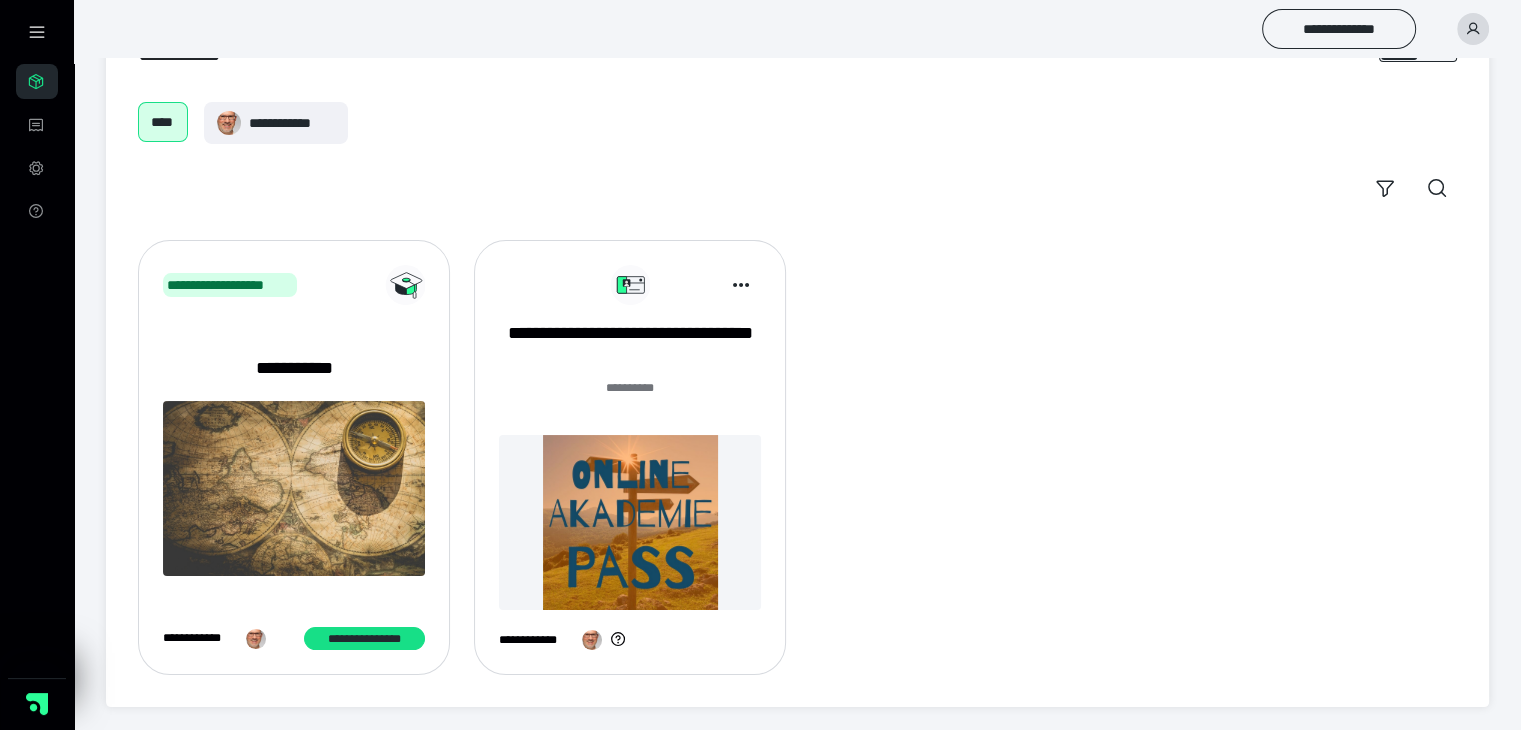 click at bounding box center [630, 522] 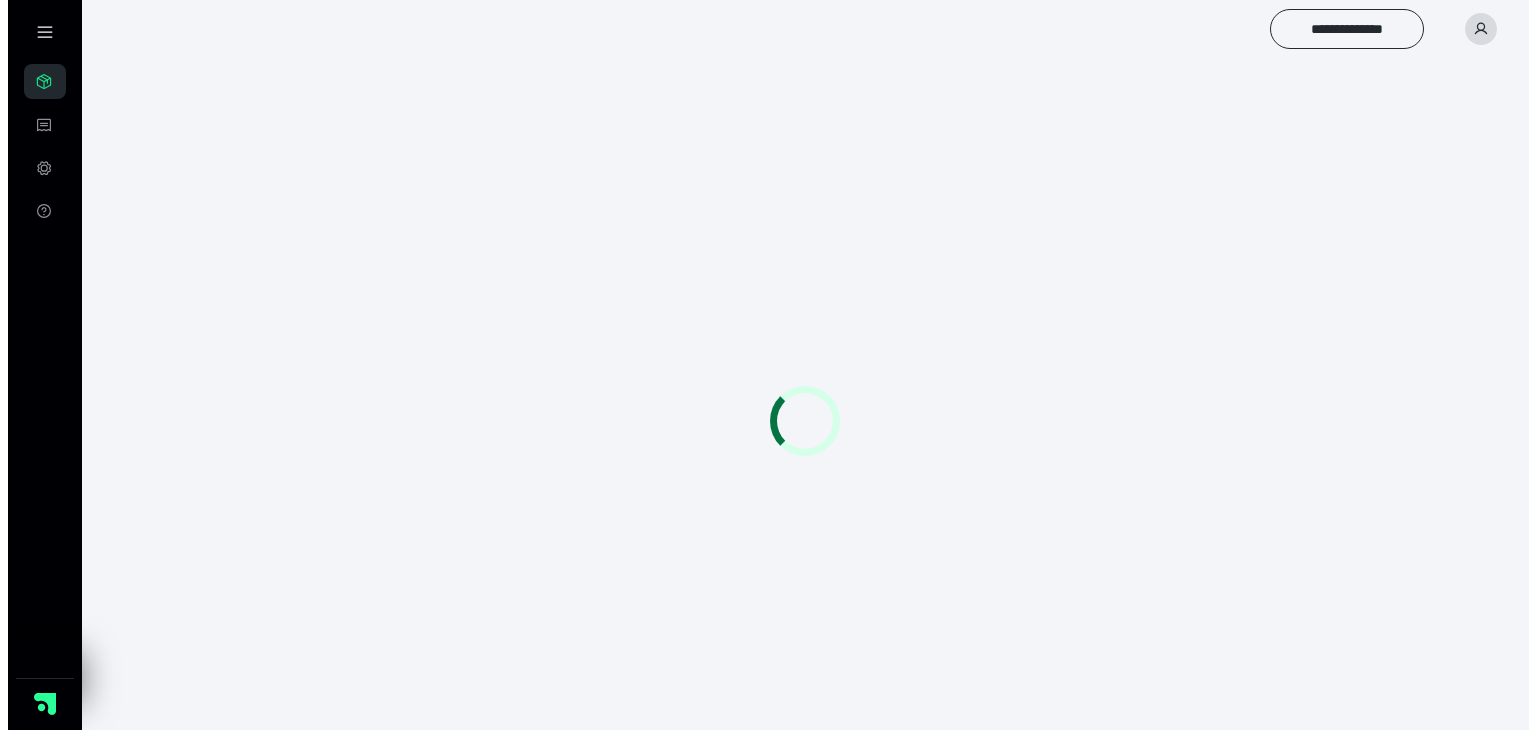 scroll, scrollTop: 0, scrollLeft: 0, axis: both 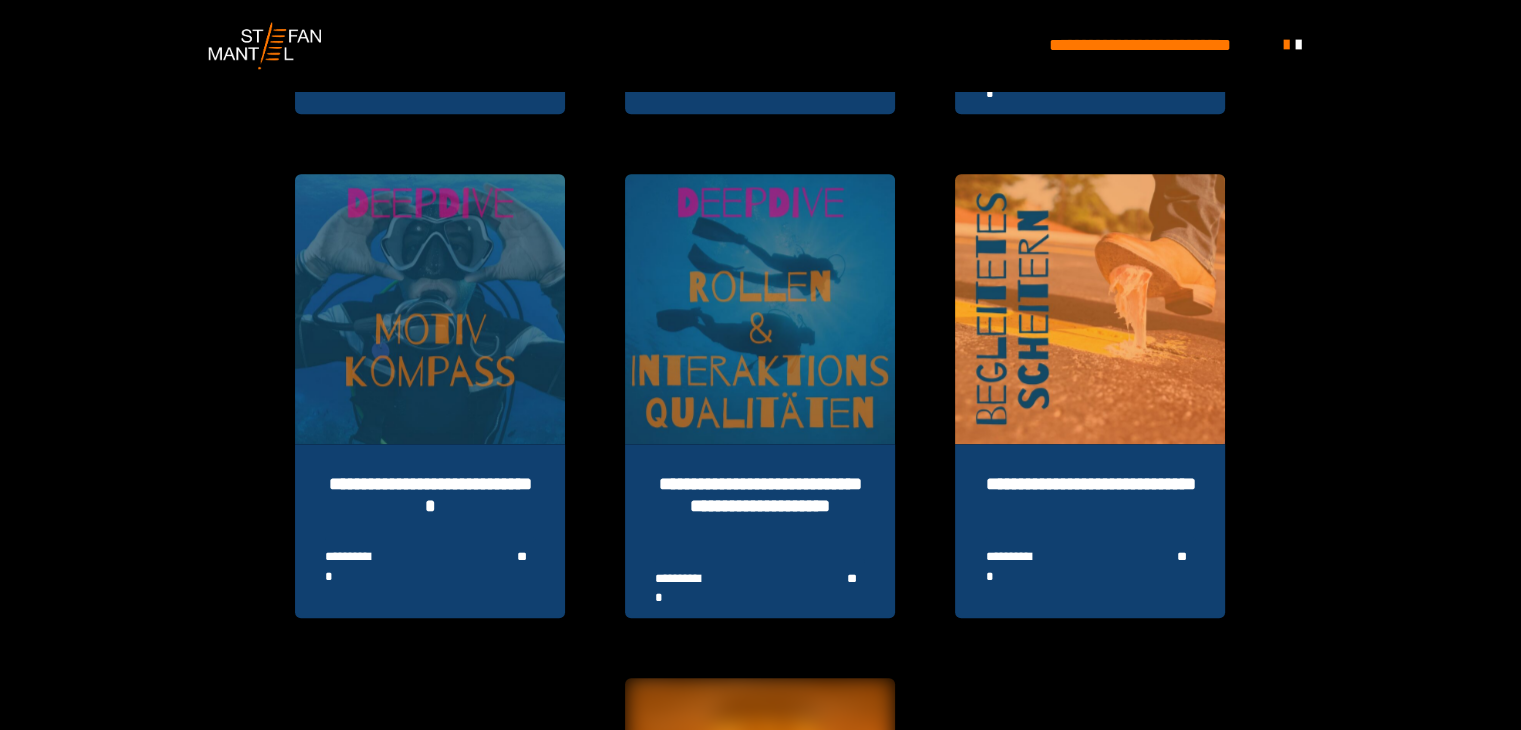 click at bounding box center [430, 309] 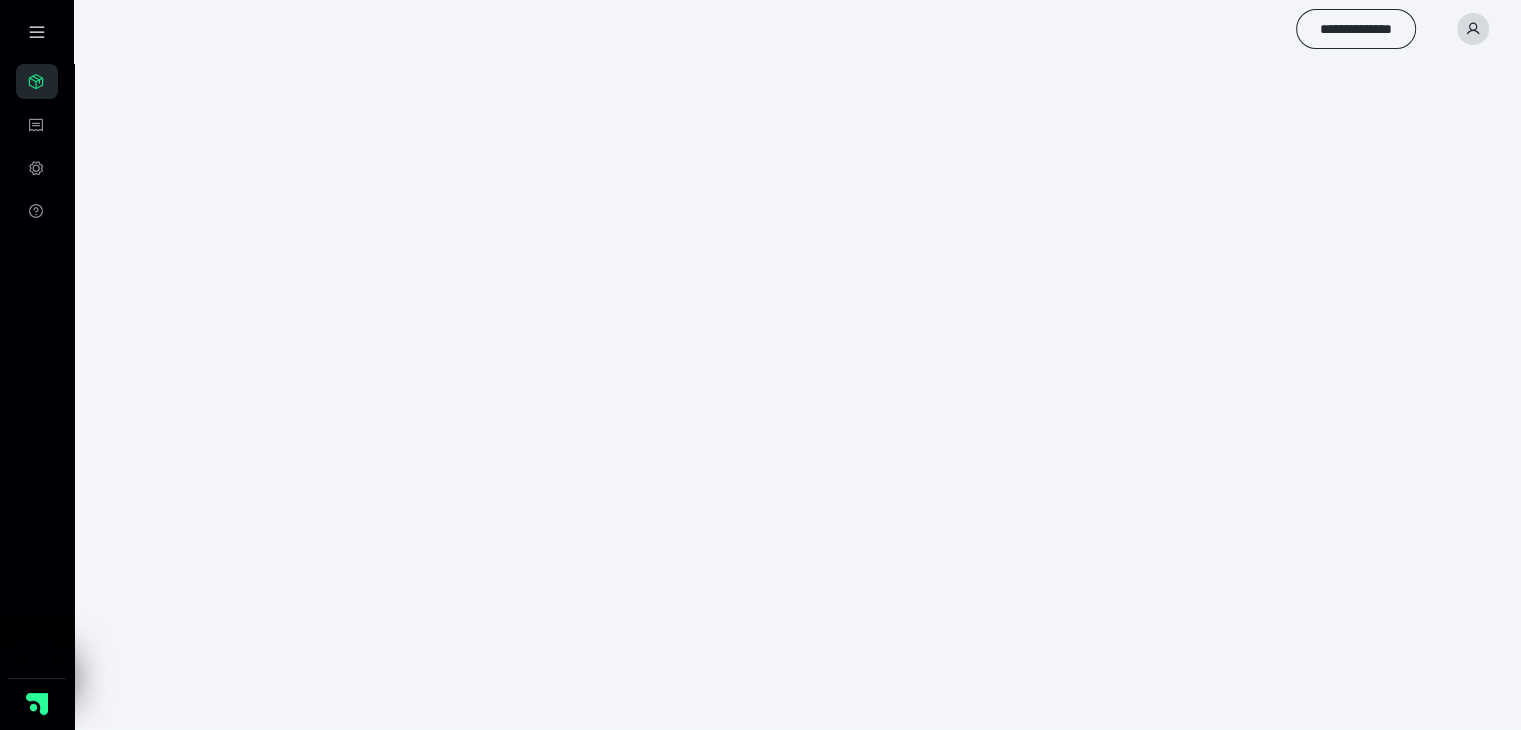 scroll, scrollTop: 0, scrollLeft: 0, axis: both 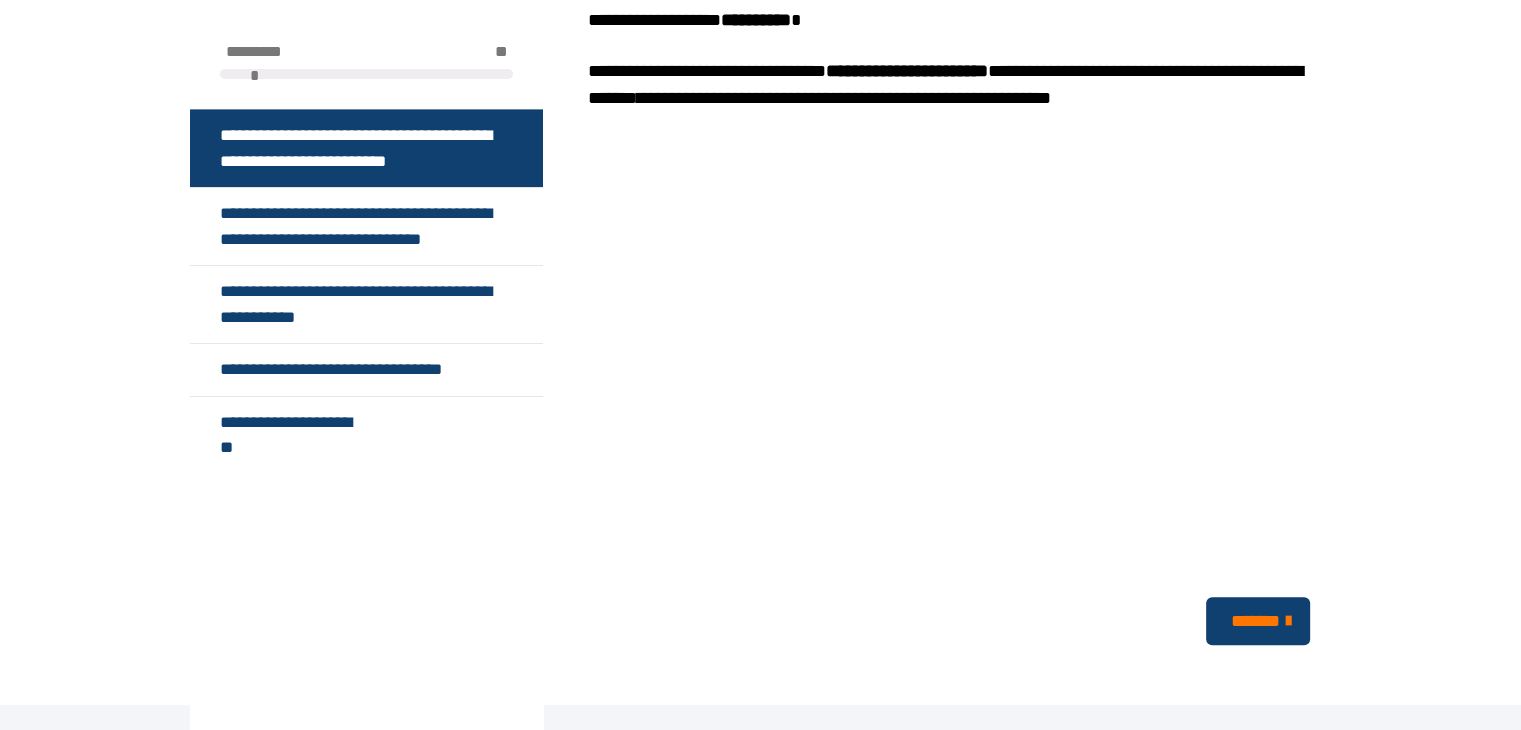 click on "*******" at bounding box center [1256, 621] 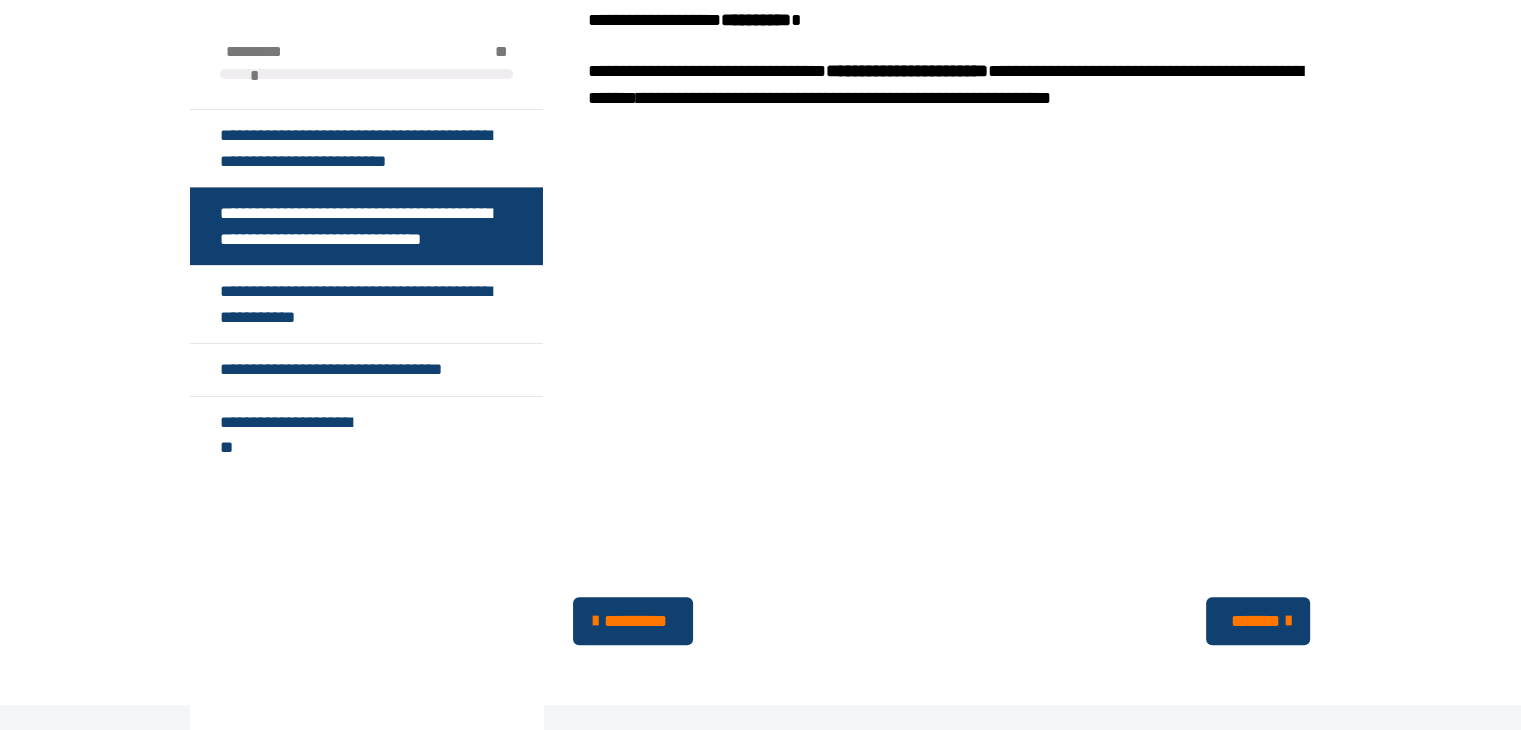 scroll, scrollTop: 482, scrollLeft: 0, axis: vertical 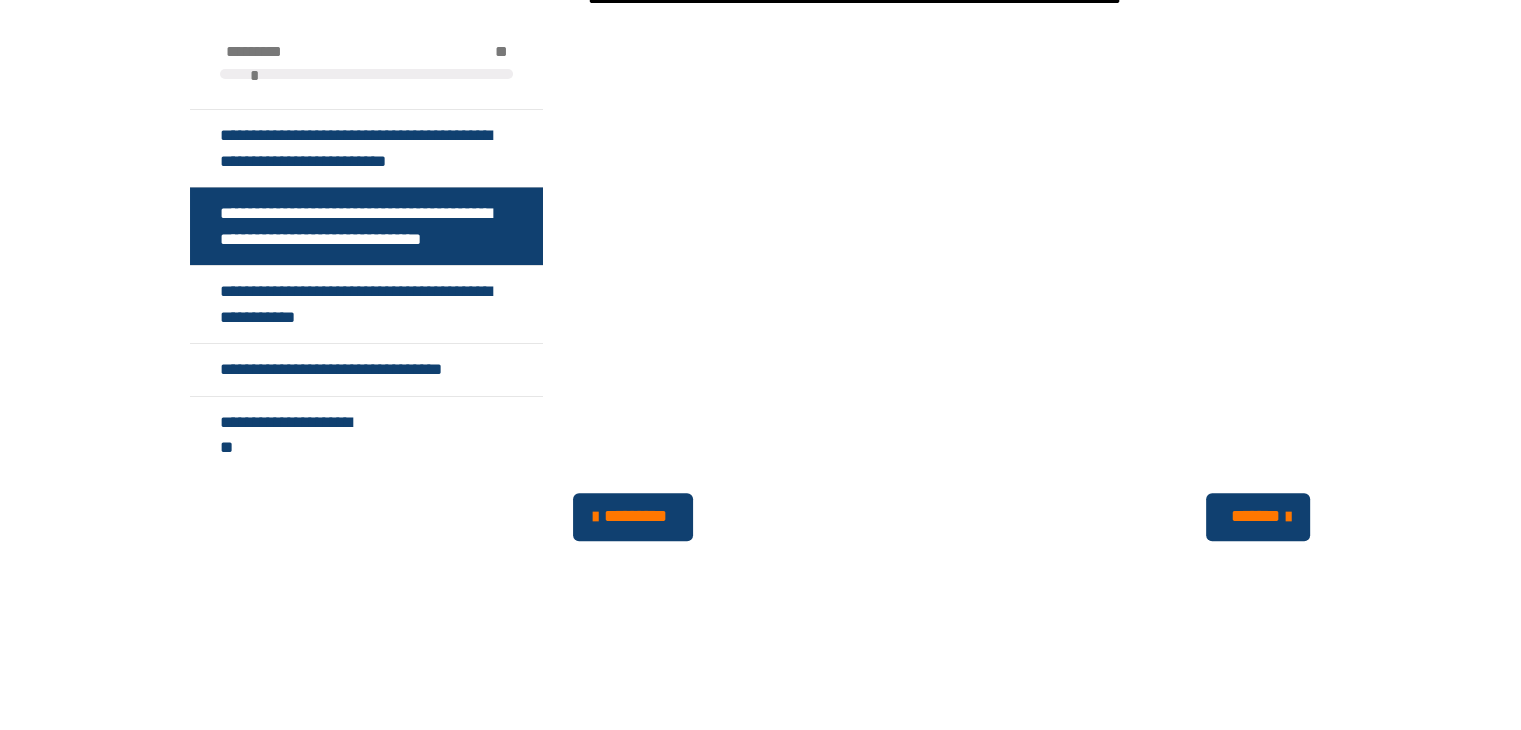 click on "*******" at bounding box center (1256, 516) 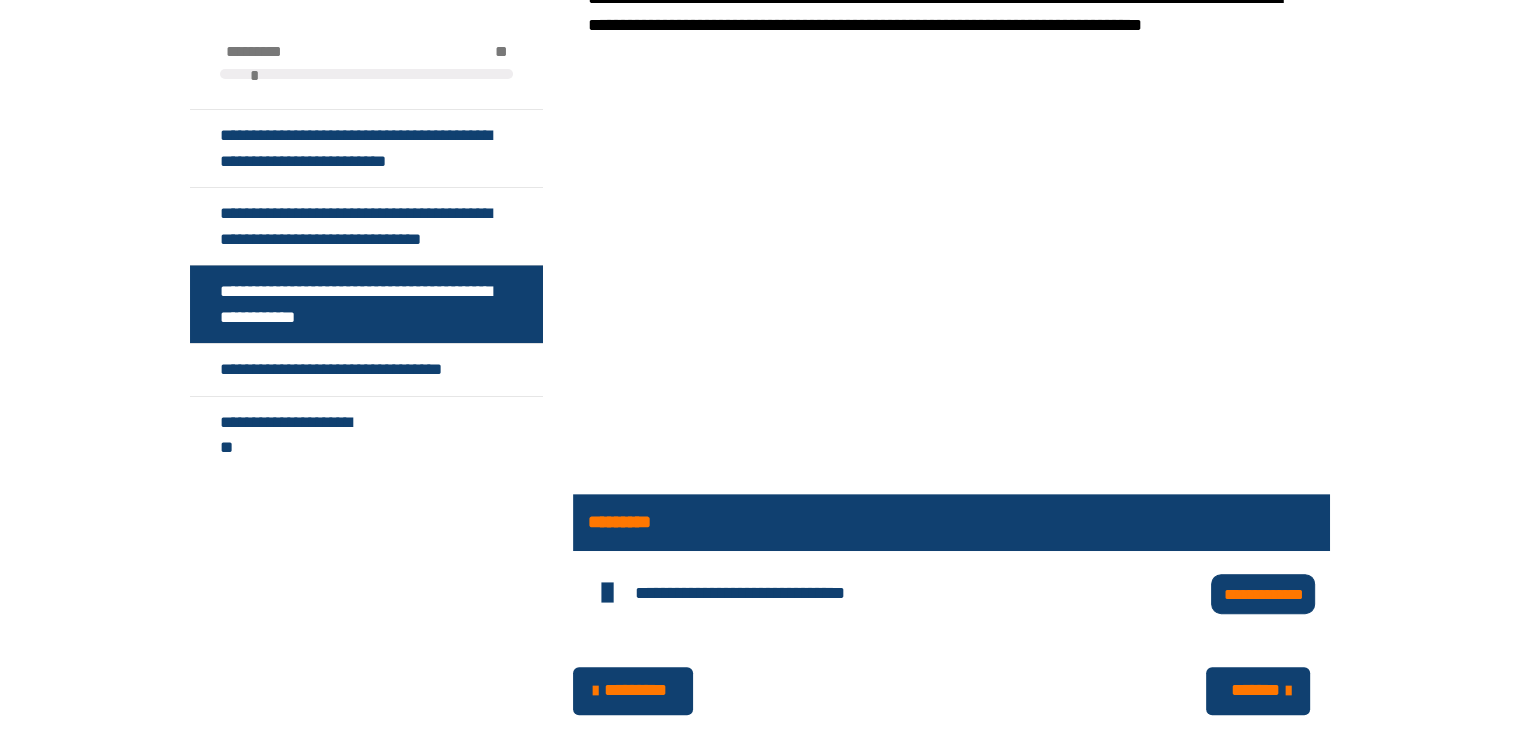 scroll, scrollTop: 552, scrollLeft: 0, axis: vertical 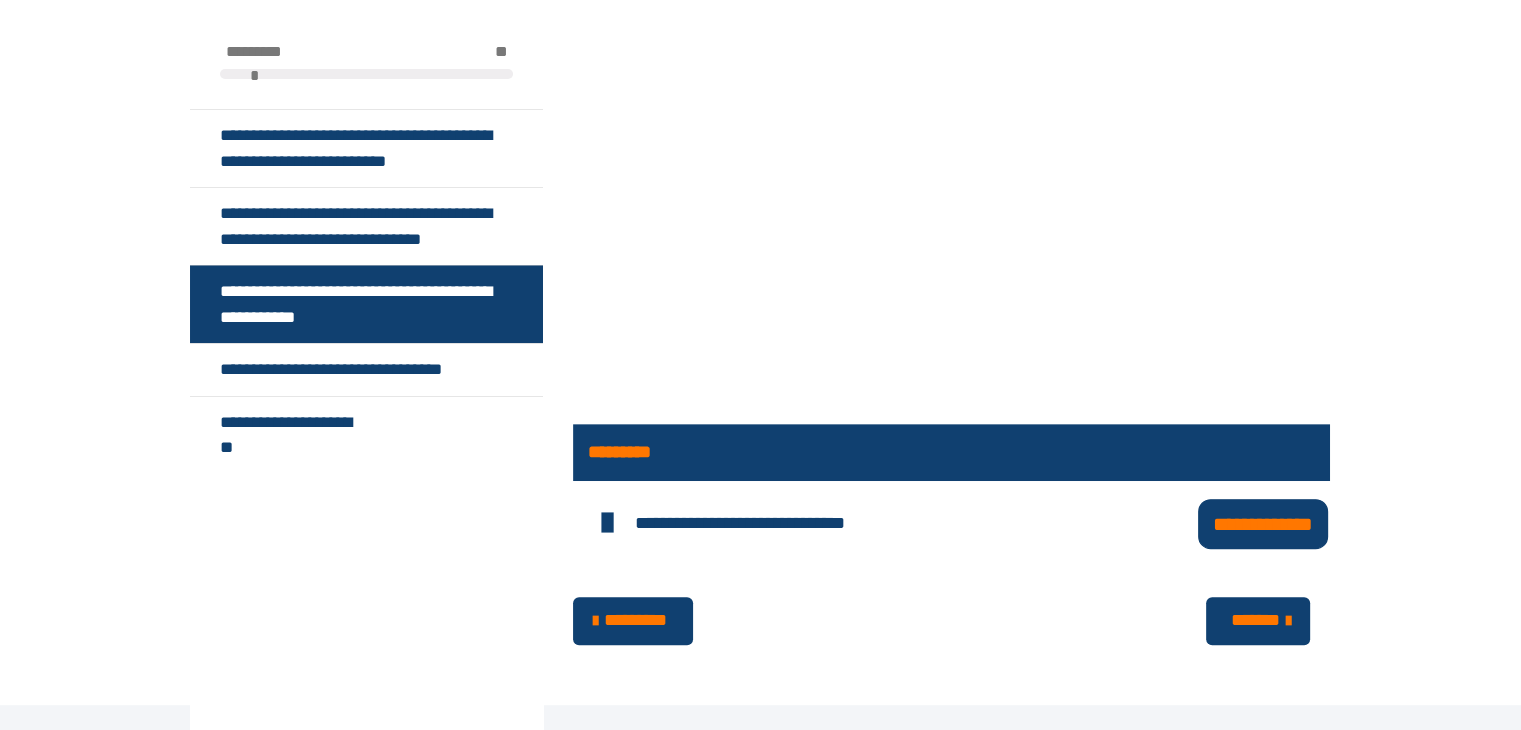 click on "**********" at bounding box center [1263, 523] 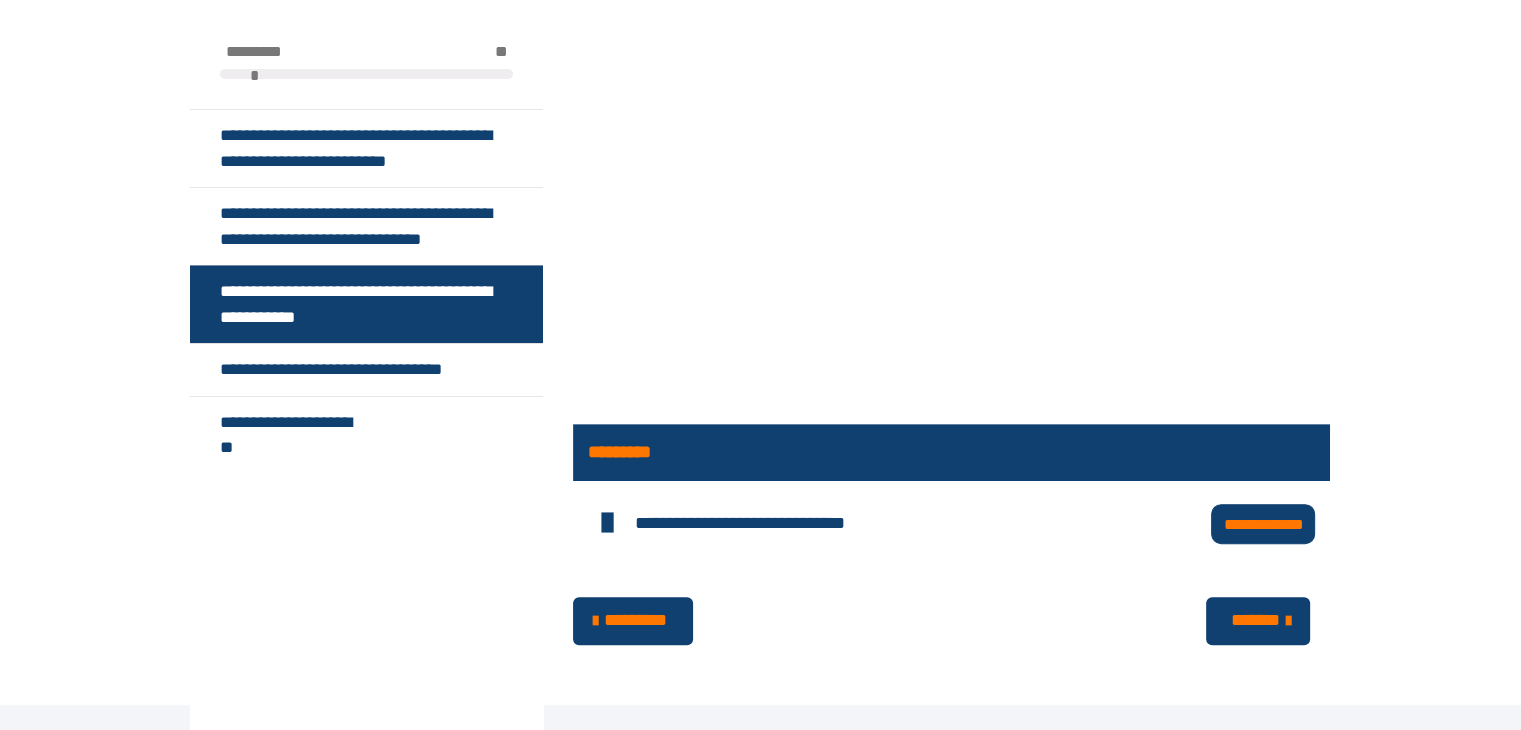 click on "*******" at bounding box center (1256, 620) 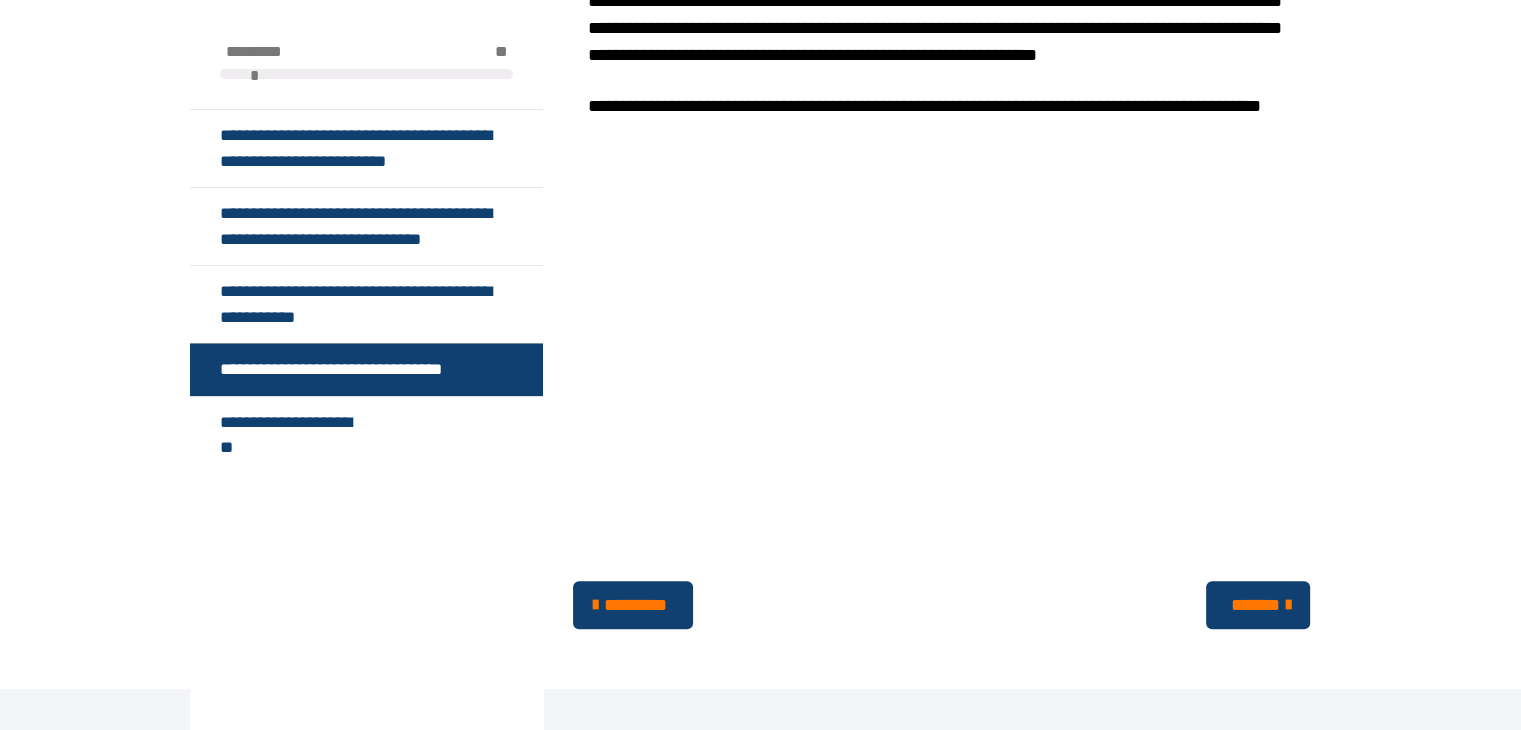 scroll, scrollTop: 565, scrollLeft: 0, axis: vertical 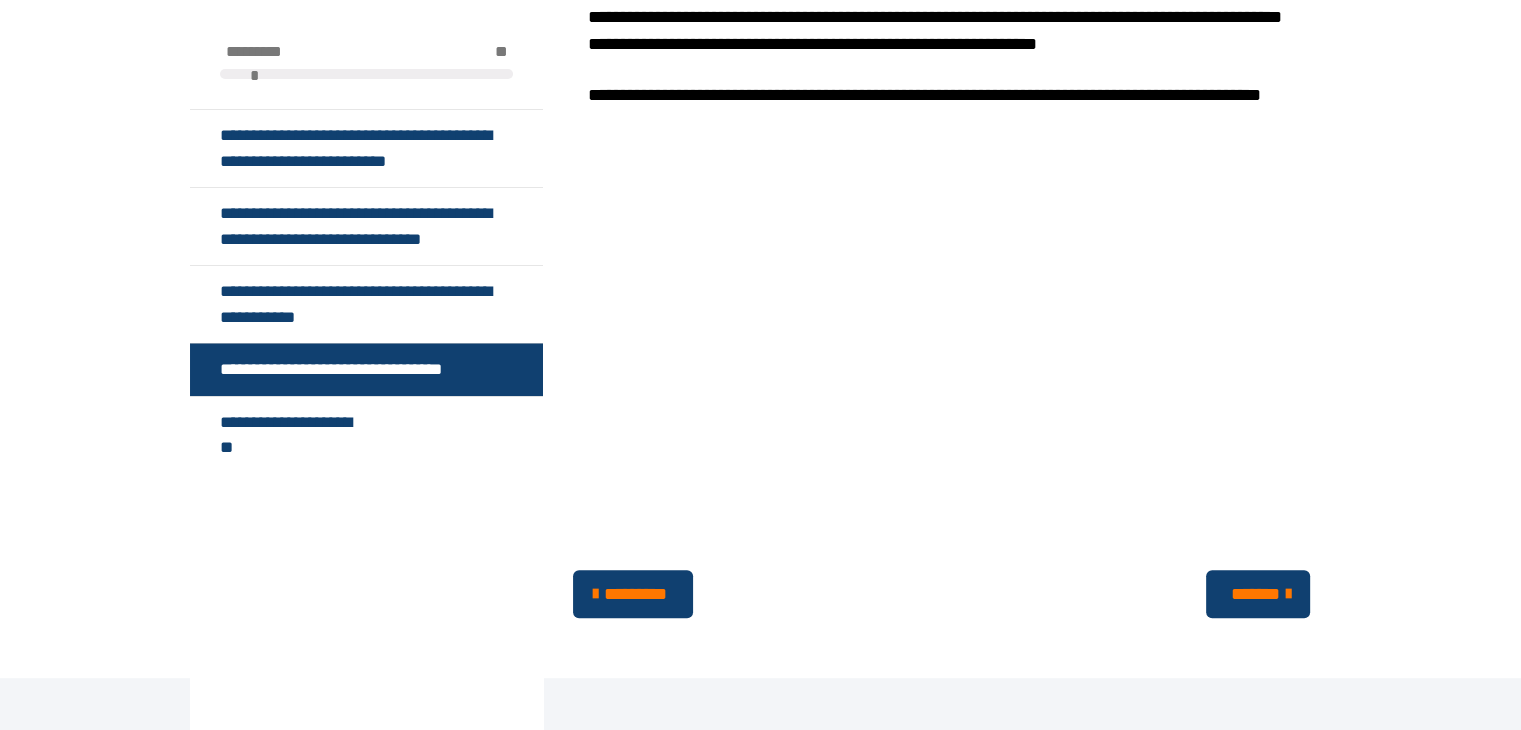 click on "*******" at bounding box center (1256, 594) 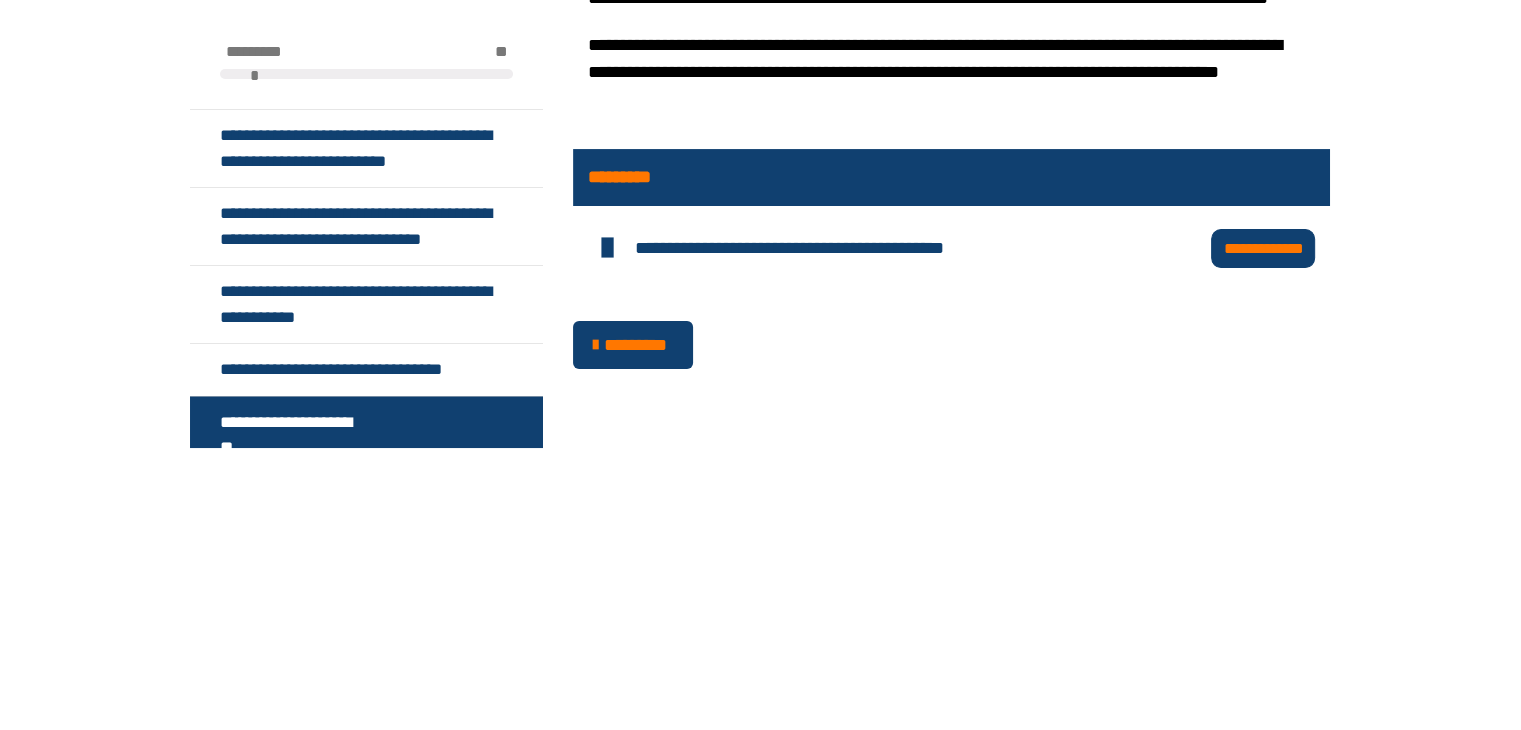 scroll, scrollTop: 422, scrollLeft: 0, axis: vertical 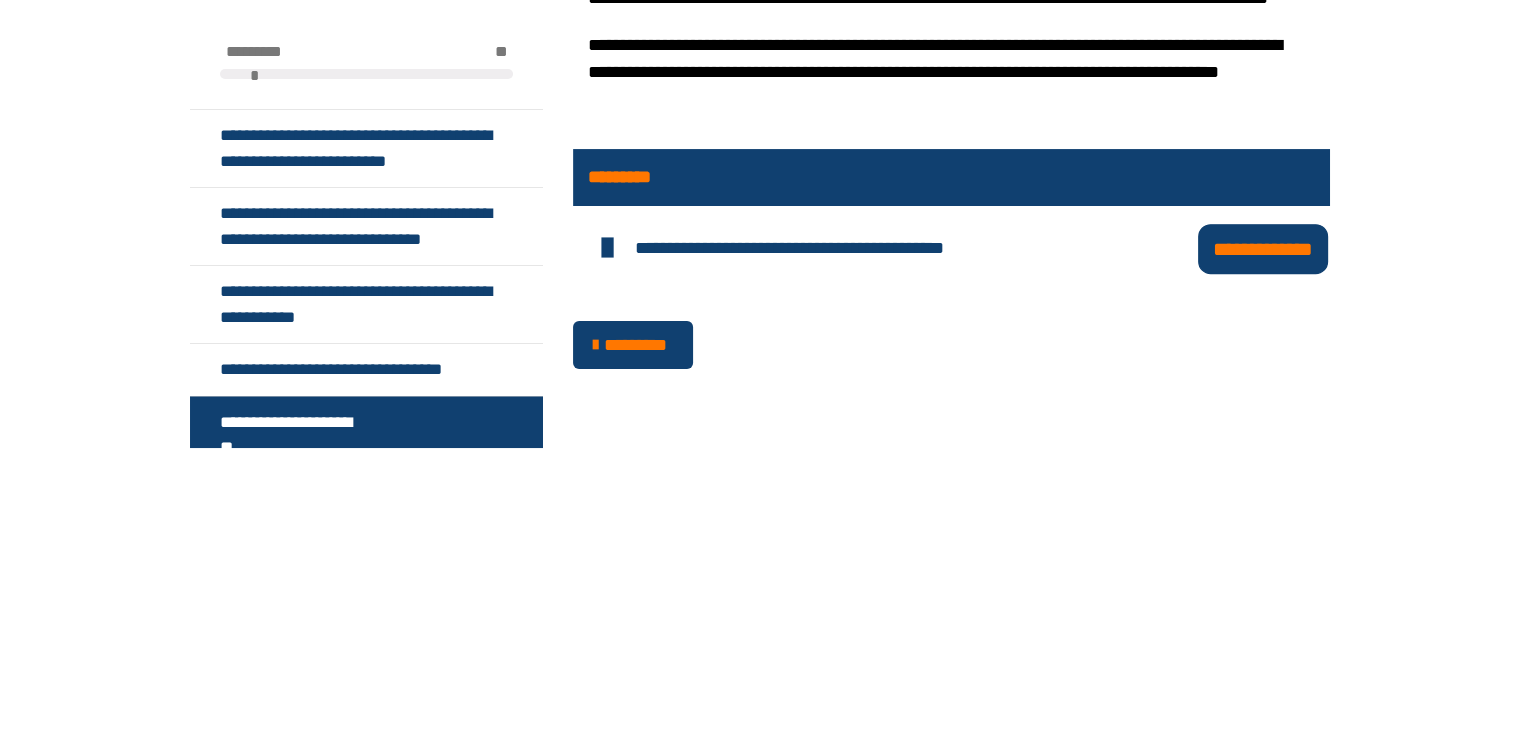 click on "**********" at bounding box center (1263, 248) 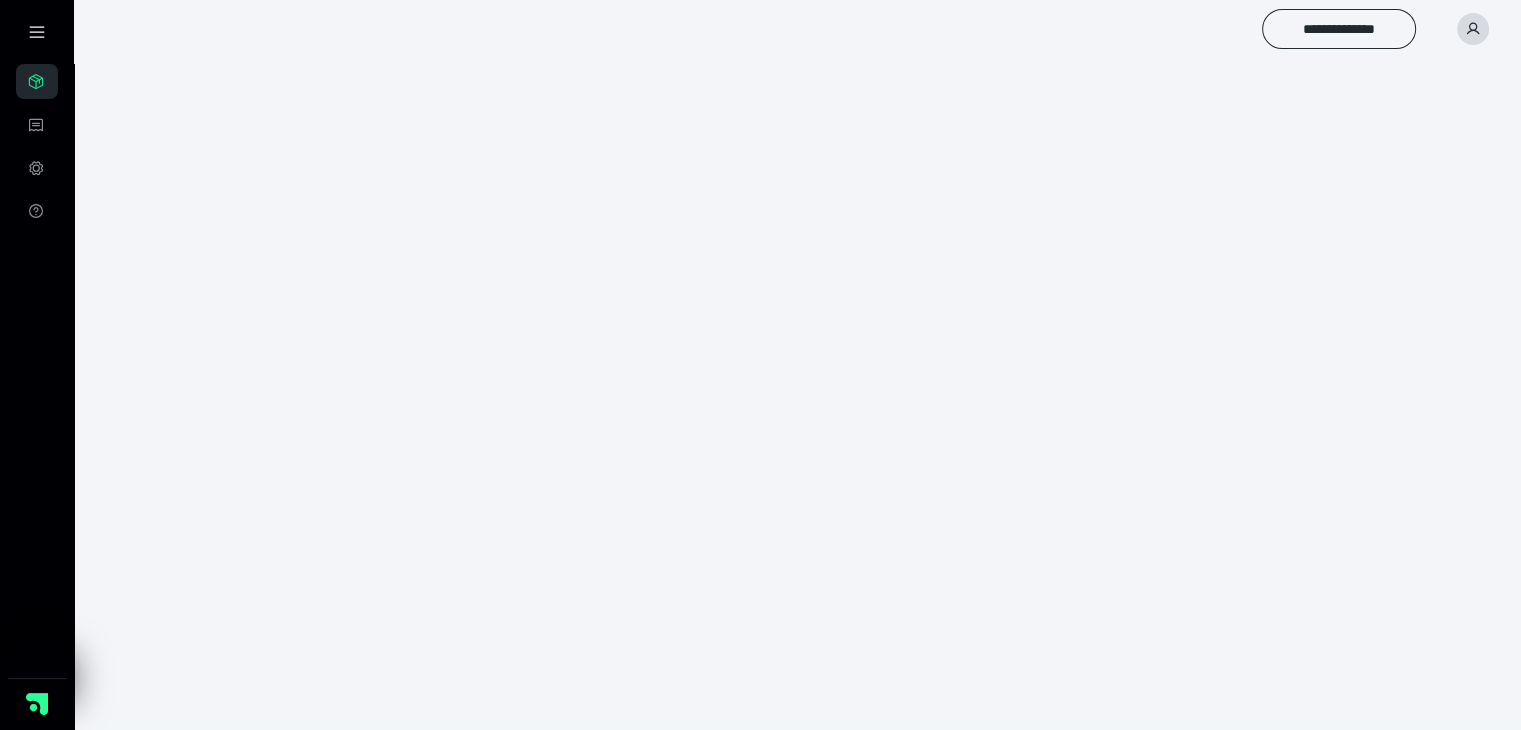 scroll, scrollTop: 0, scrollLeft: 0, axis: both 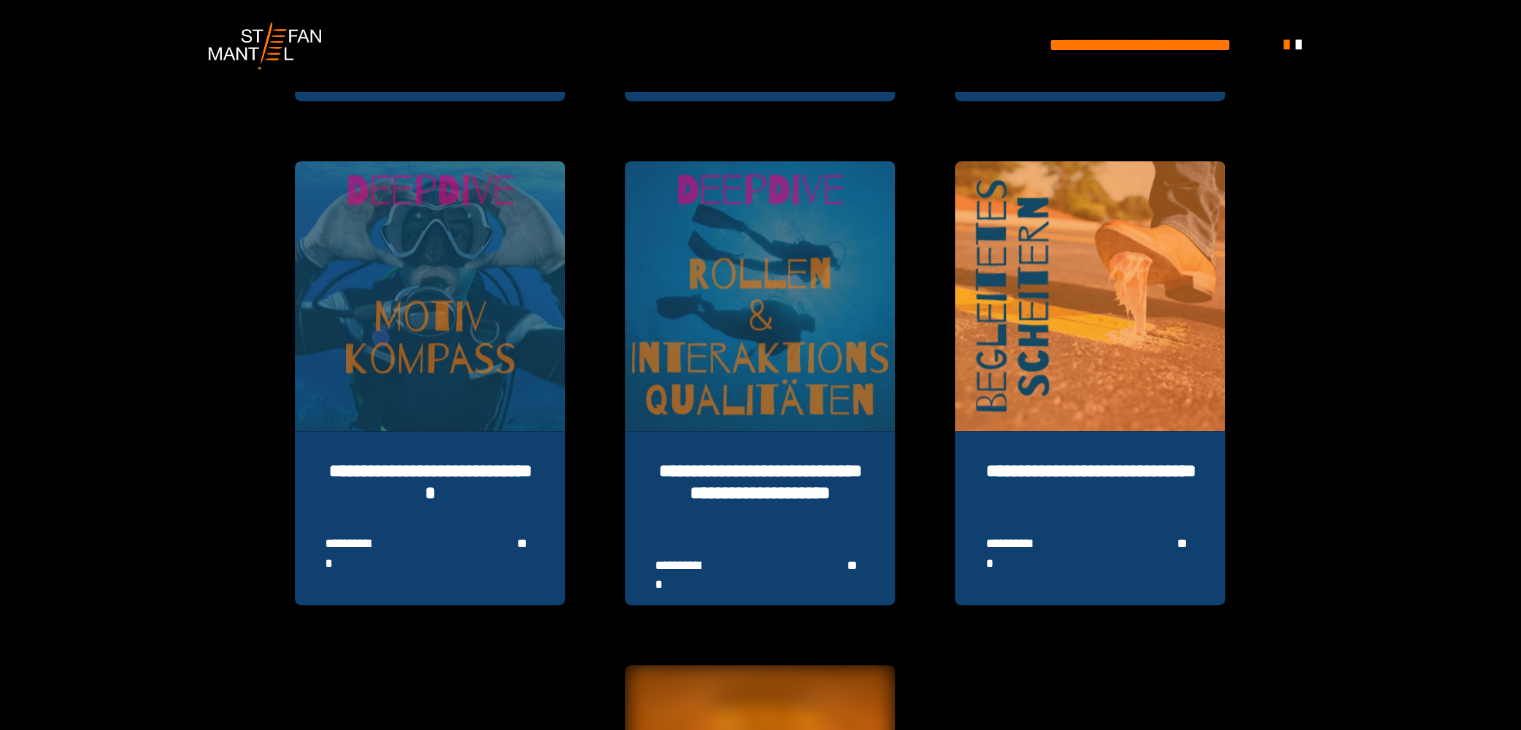 click at bounding box center (760, 296) 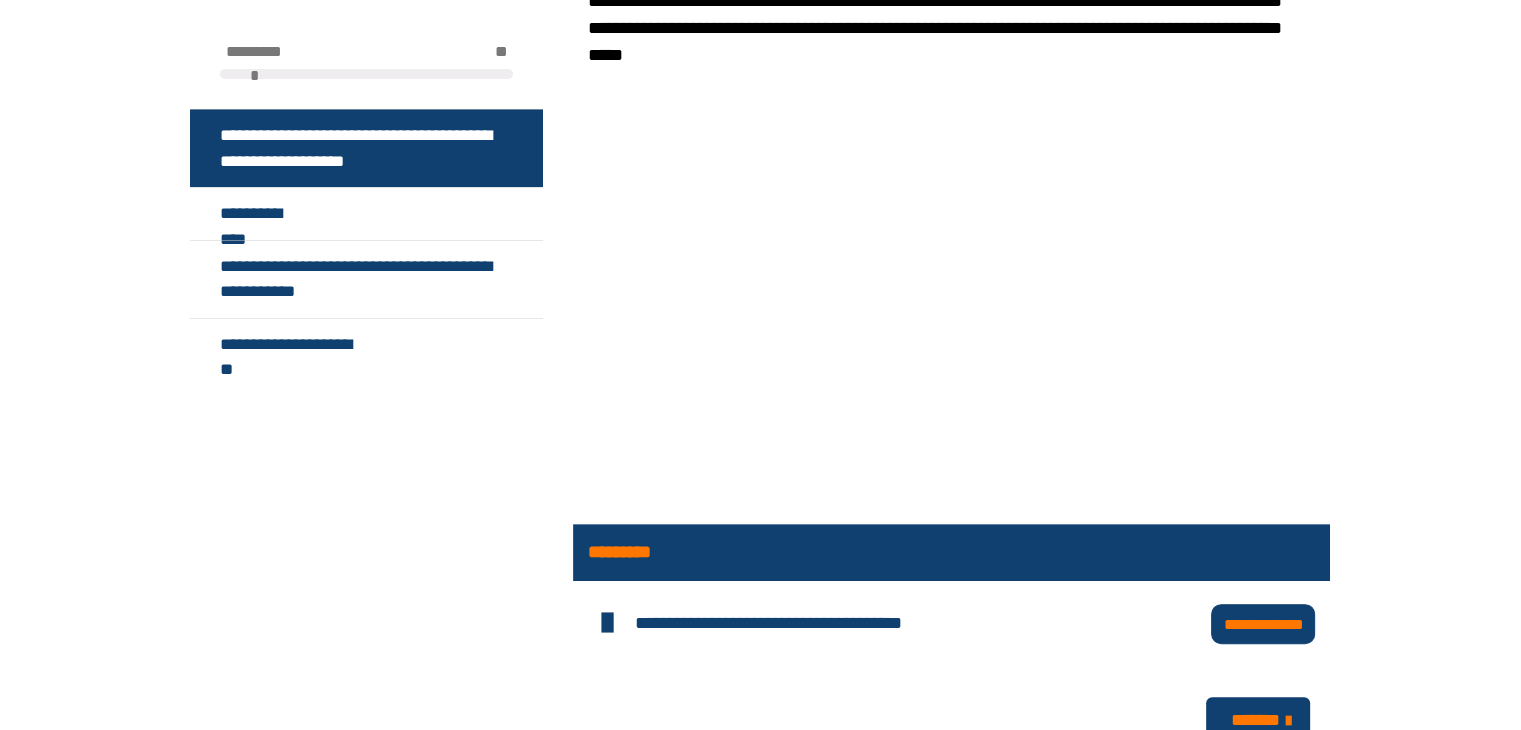 scroll, scrollTop: 579, scrollLeft: 0, axis: vertical 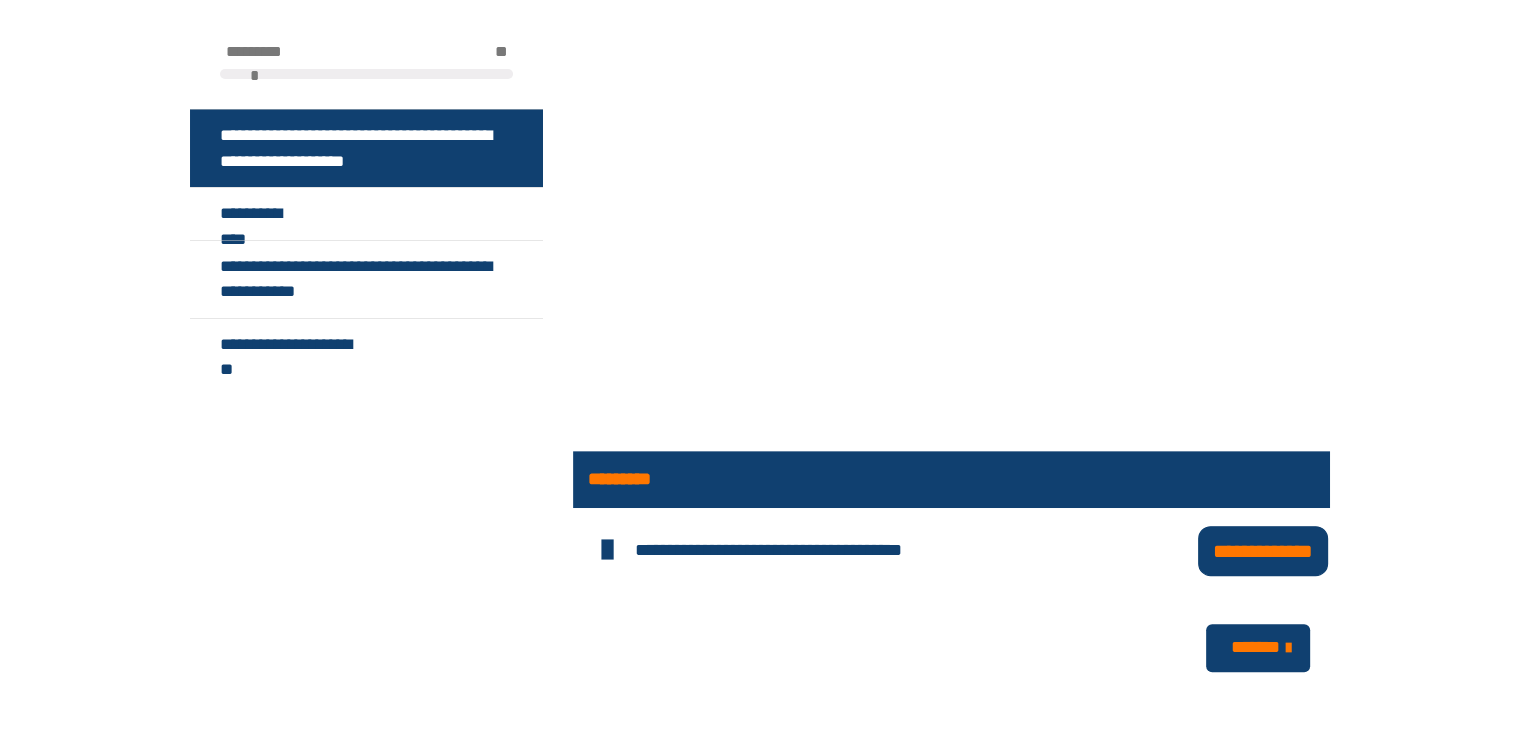 click on "**********" at bounding box center (1263, 550) 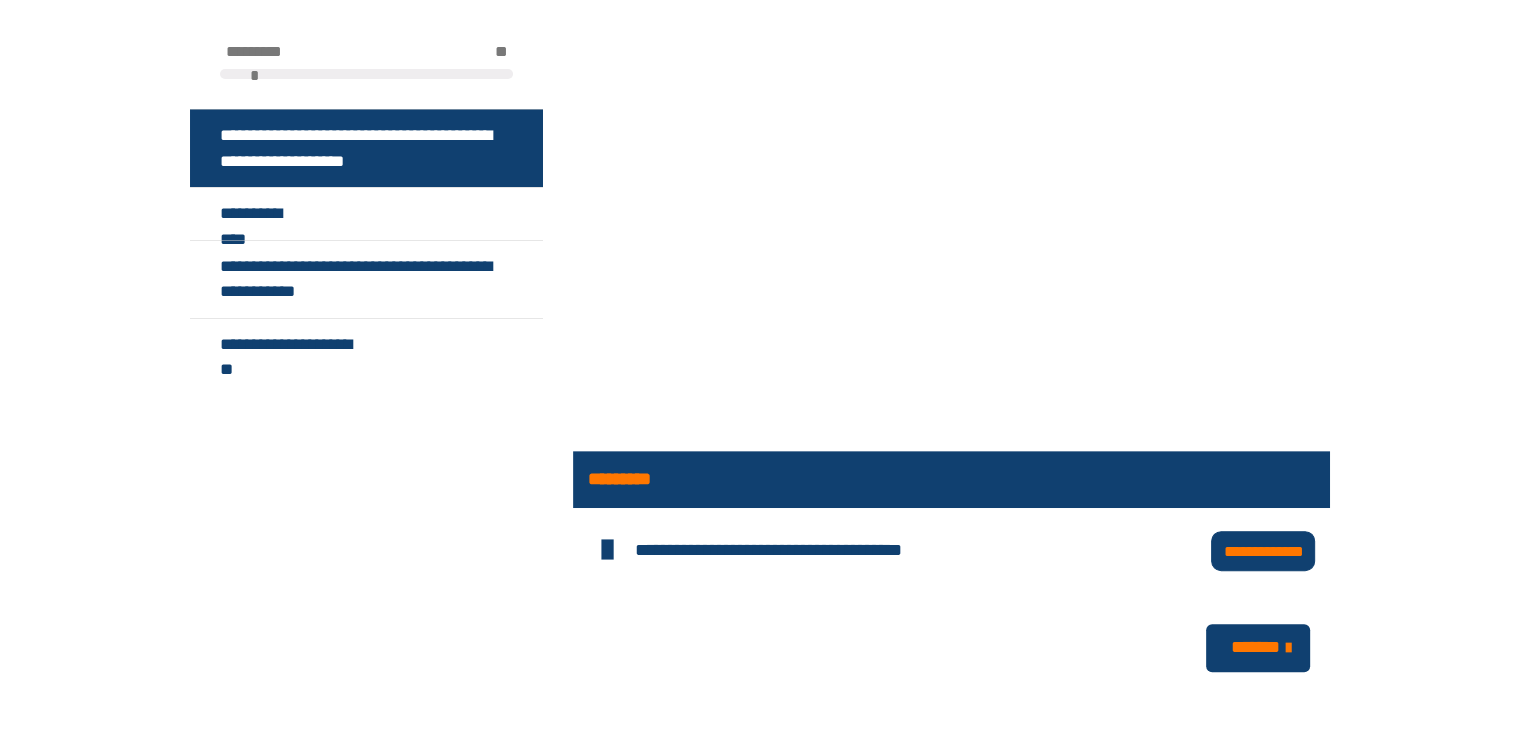 click on "*******" at bounding box center (1256, 647) 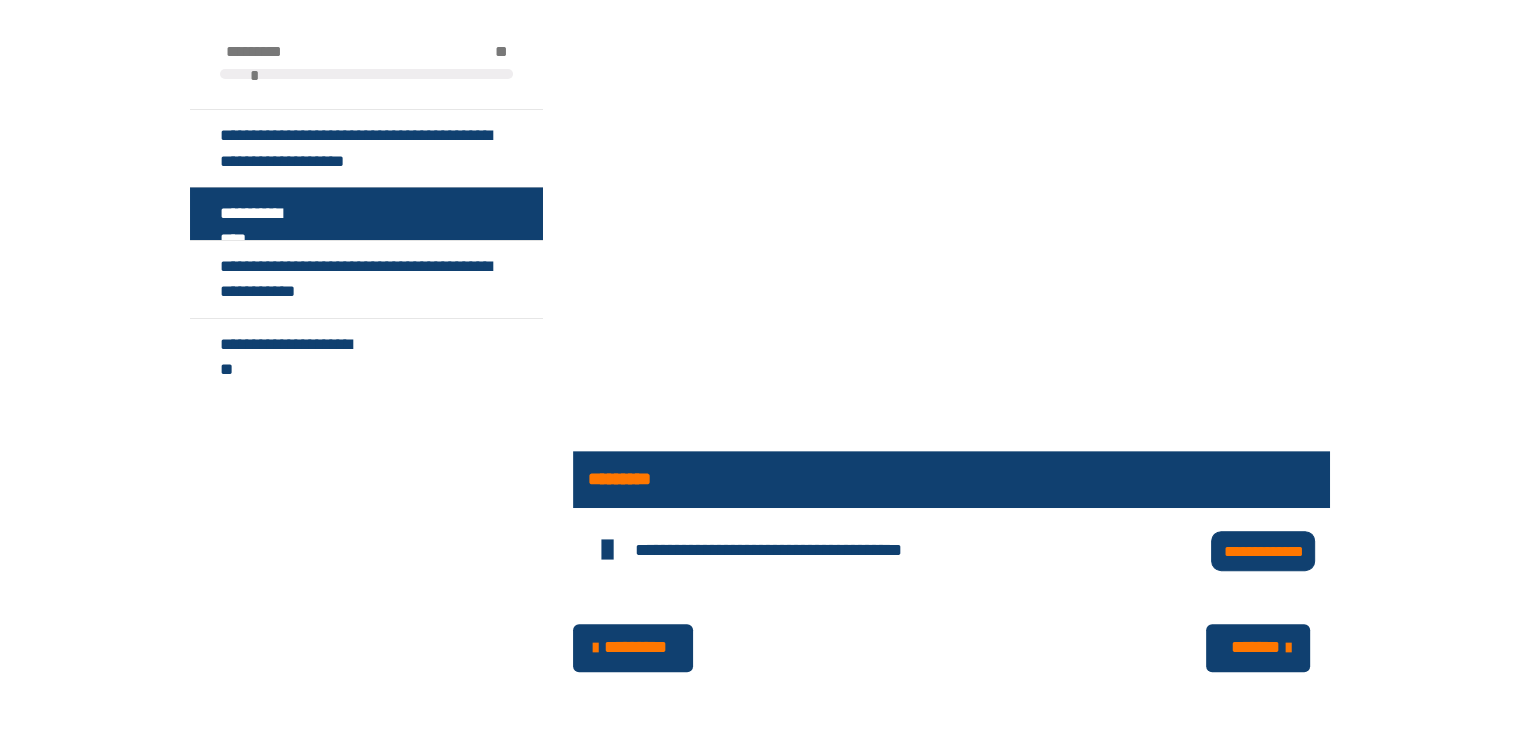 scroll, scrollTop: 422, scrollLeft: 0, axis: vertical 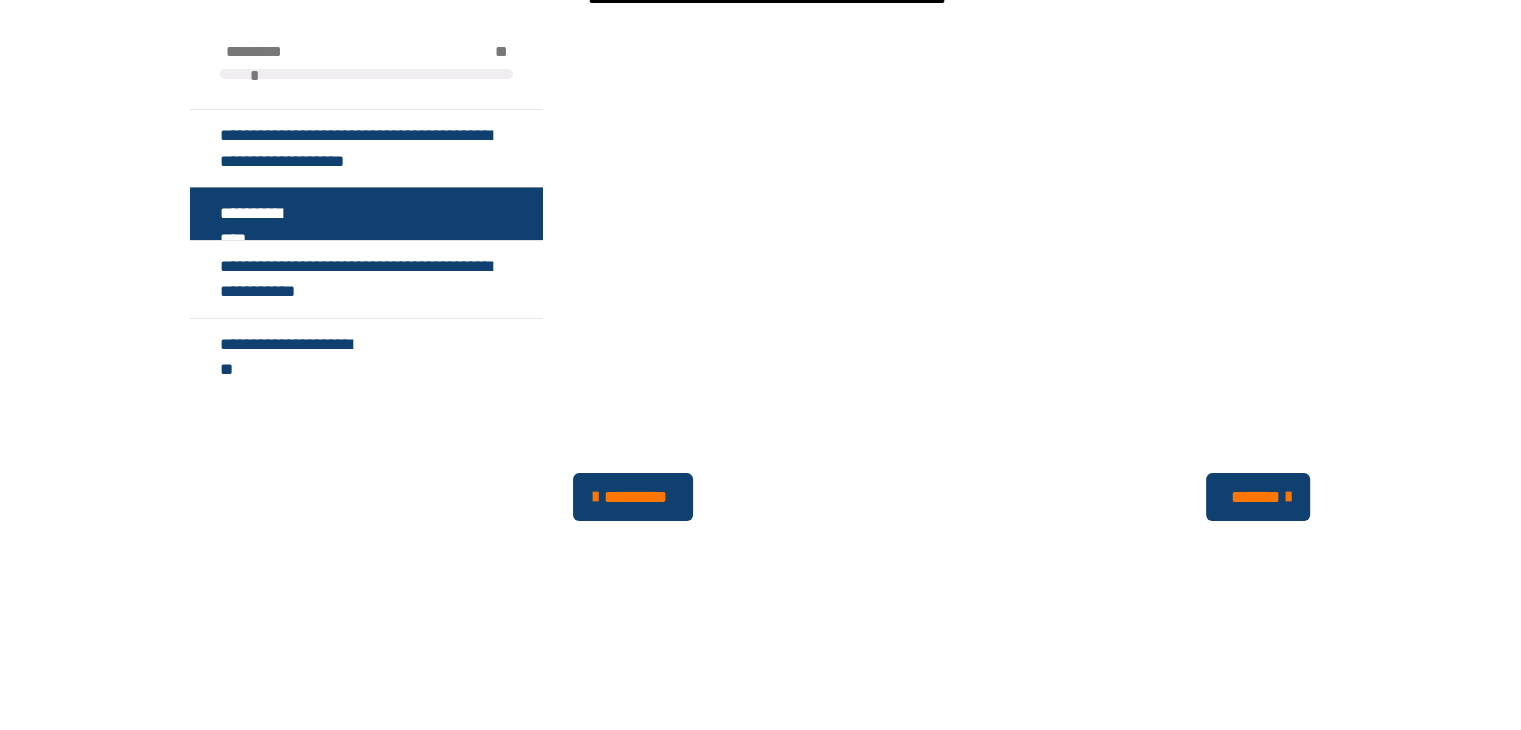 click on "*******" at bounding box center (1256, 497) 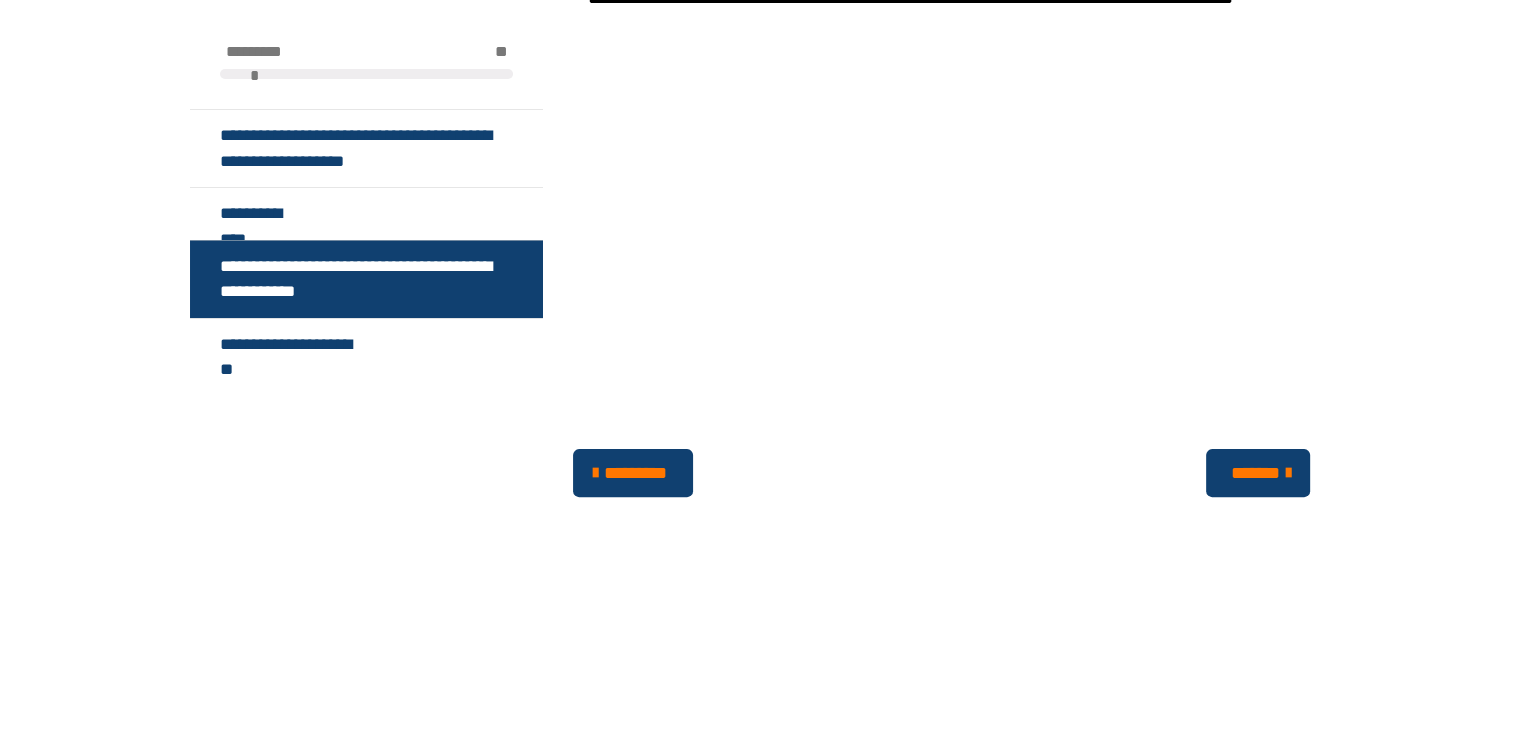 click on "*******" at bounding box center [1256, 473] 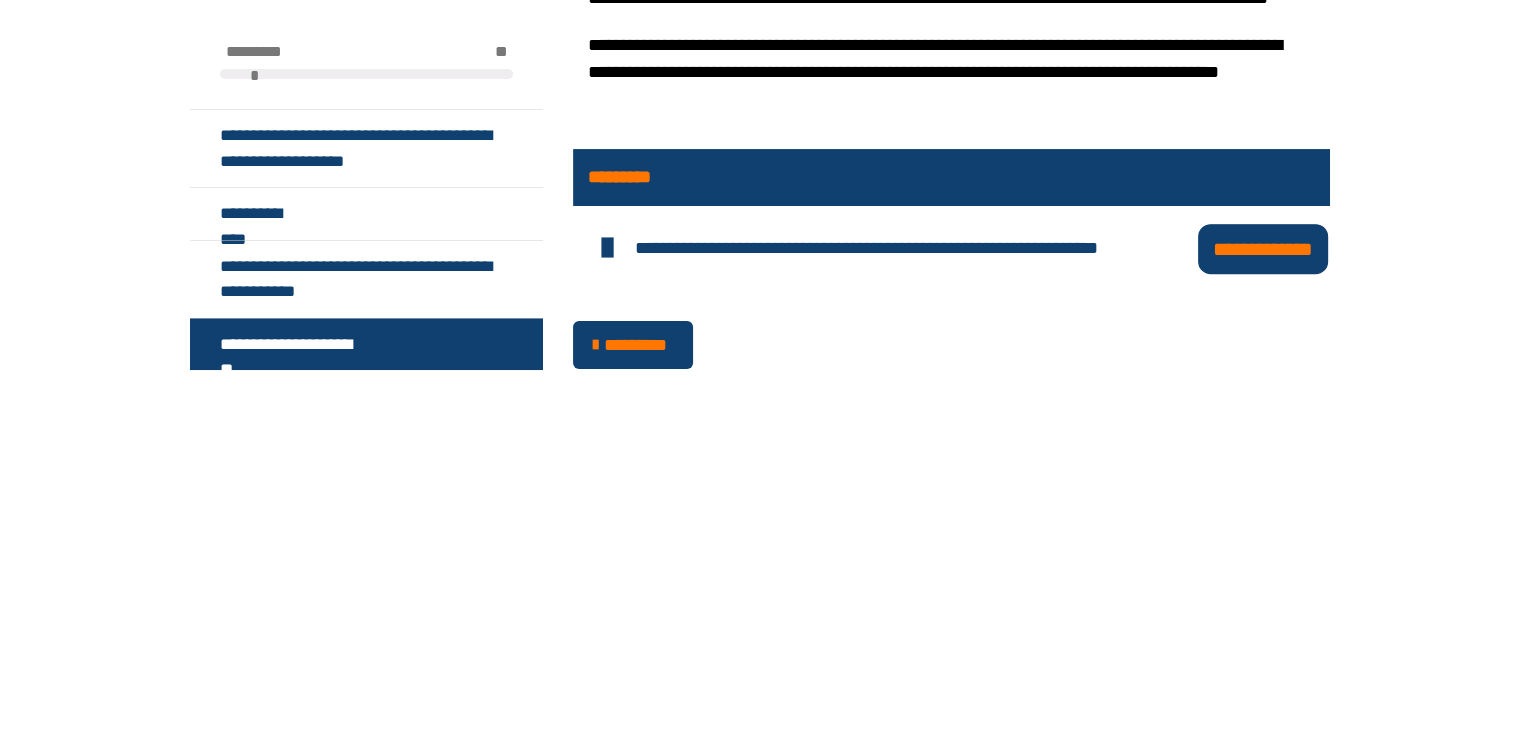 click on "**********" at bounding box center [1263, 248] 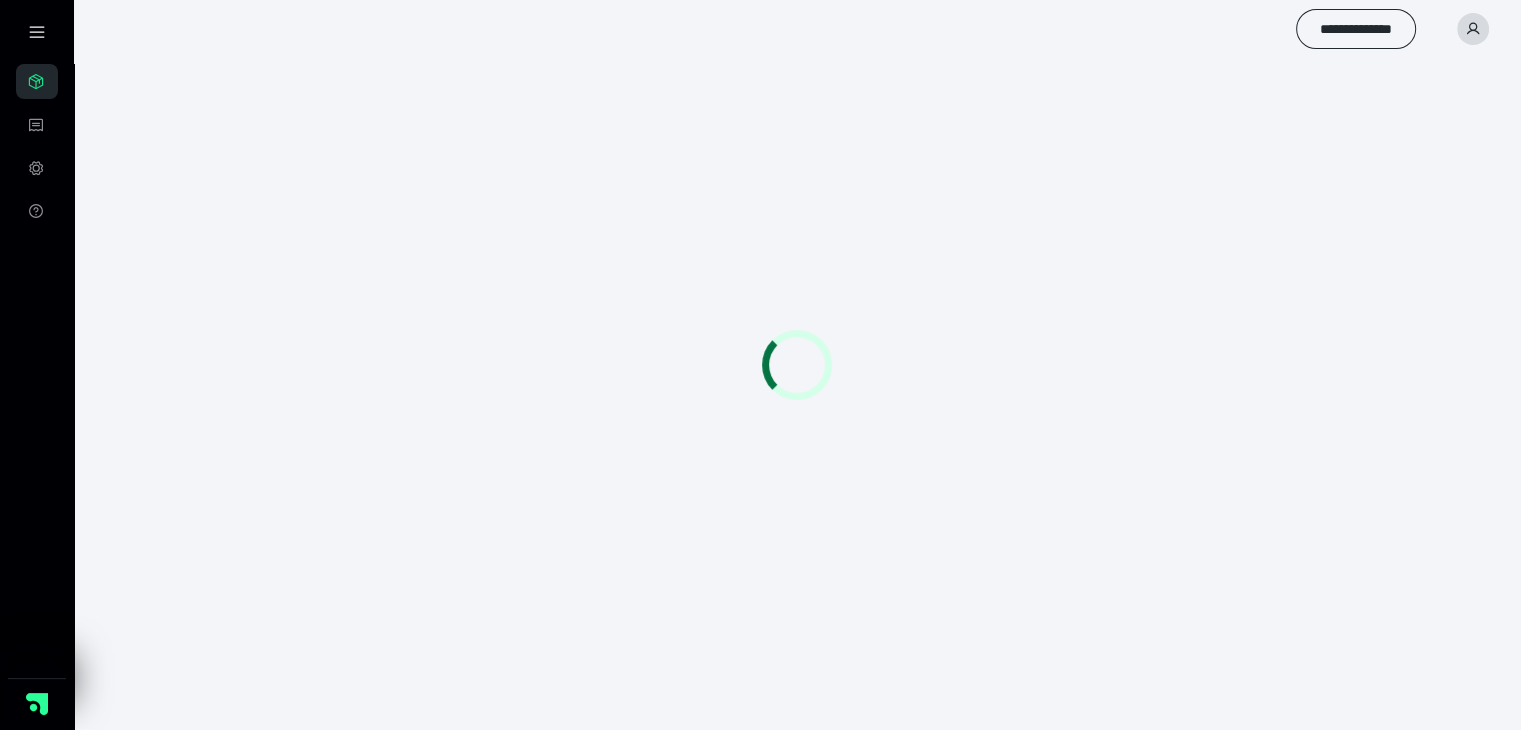 scroll, scrollTop: 0, scrollLeft: 0, axis: both 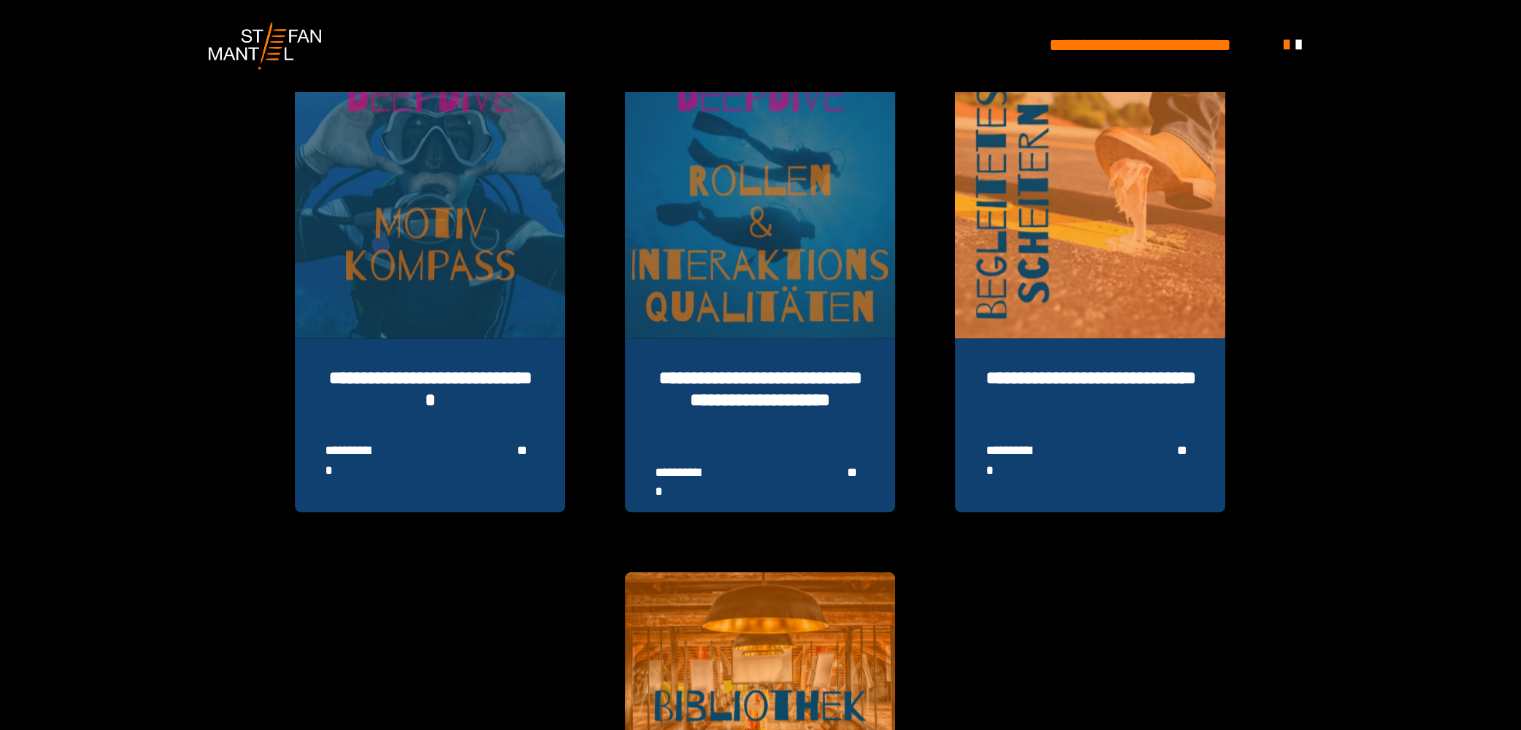 click at bounding box center [760, 203] 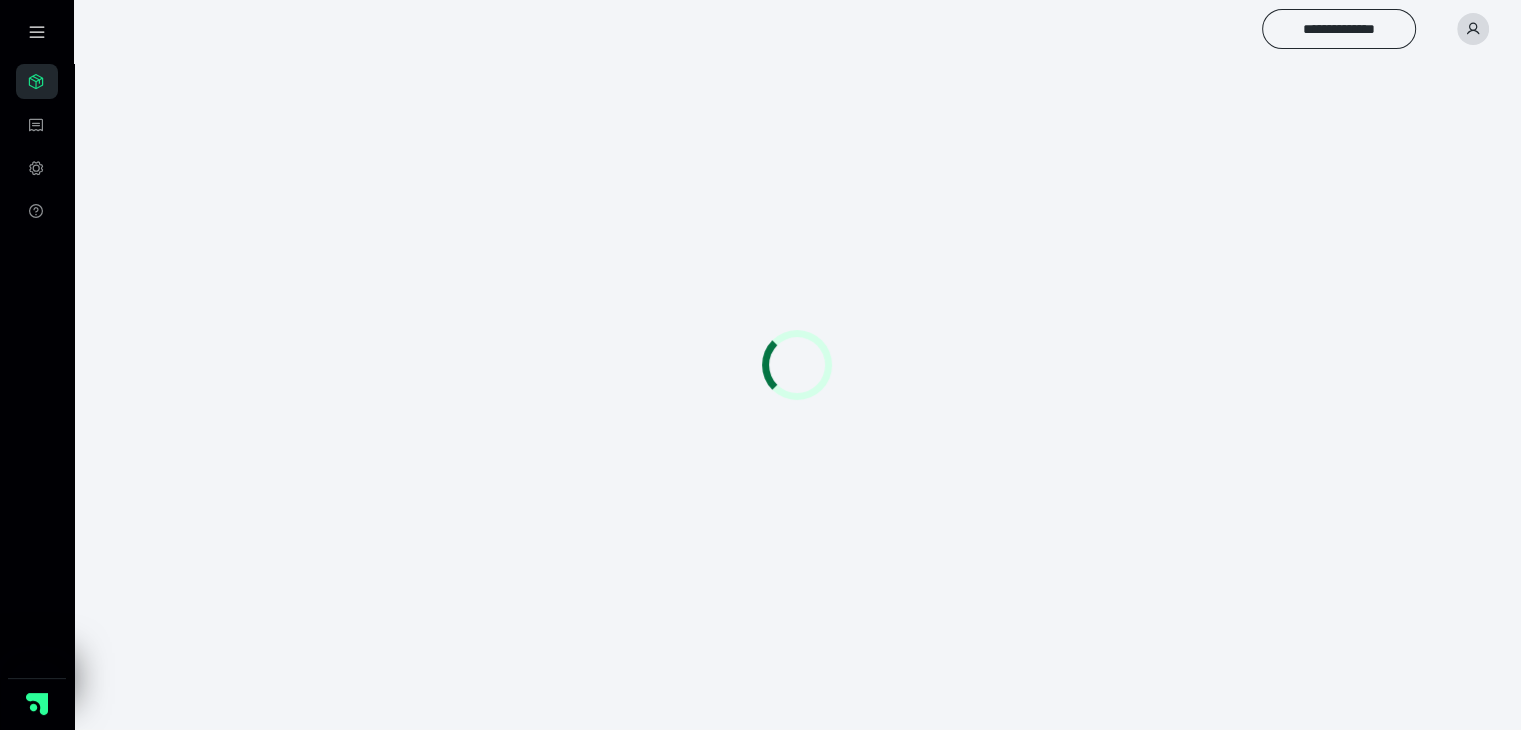scroll, scrollTop: 0, scrollLeft: 0, axis: both 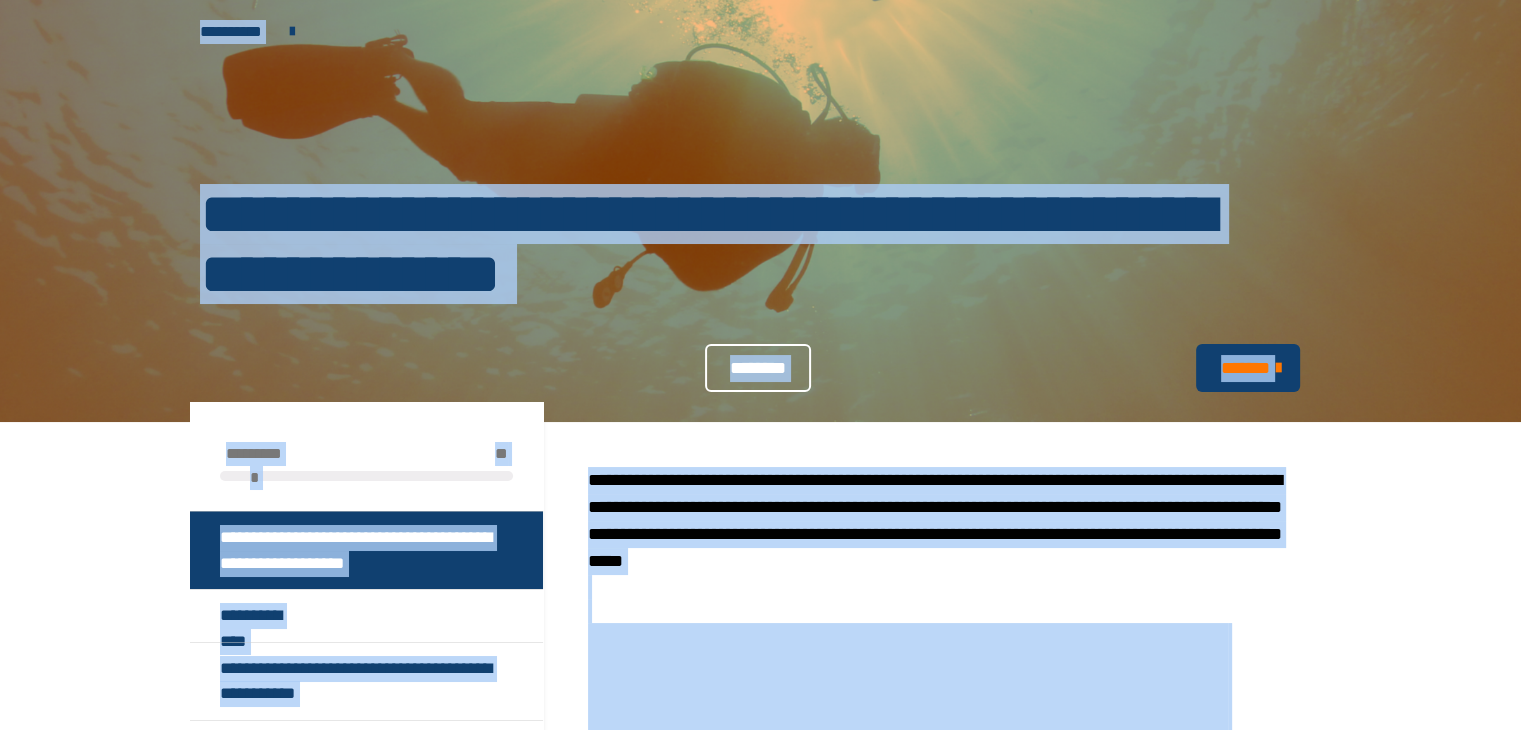 click on "**********" at bounding box center (760, 655) 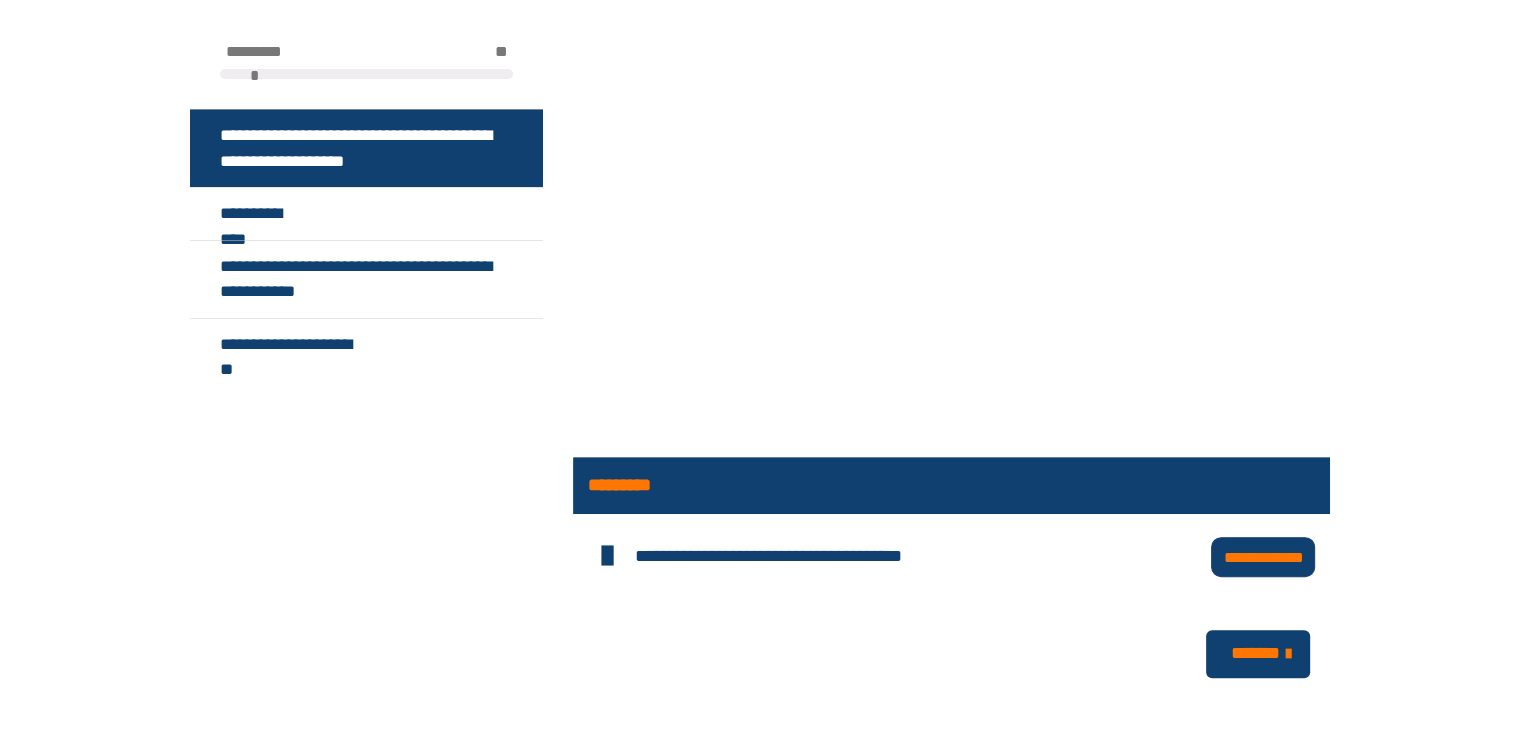 scroll, scrollTop: 579, scrollLeft: 0, axis: vertical 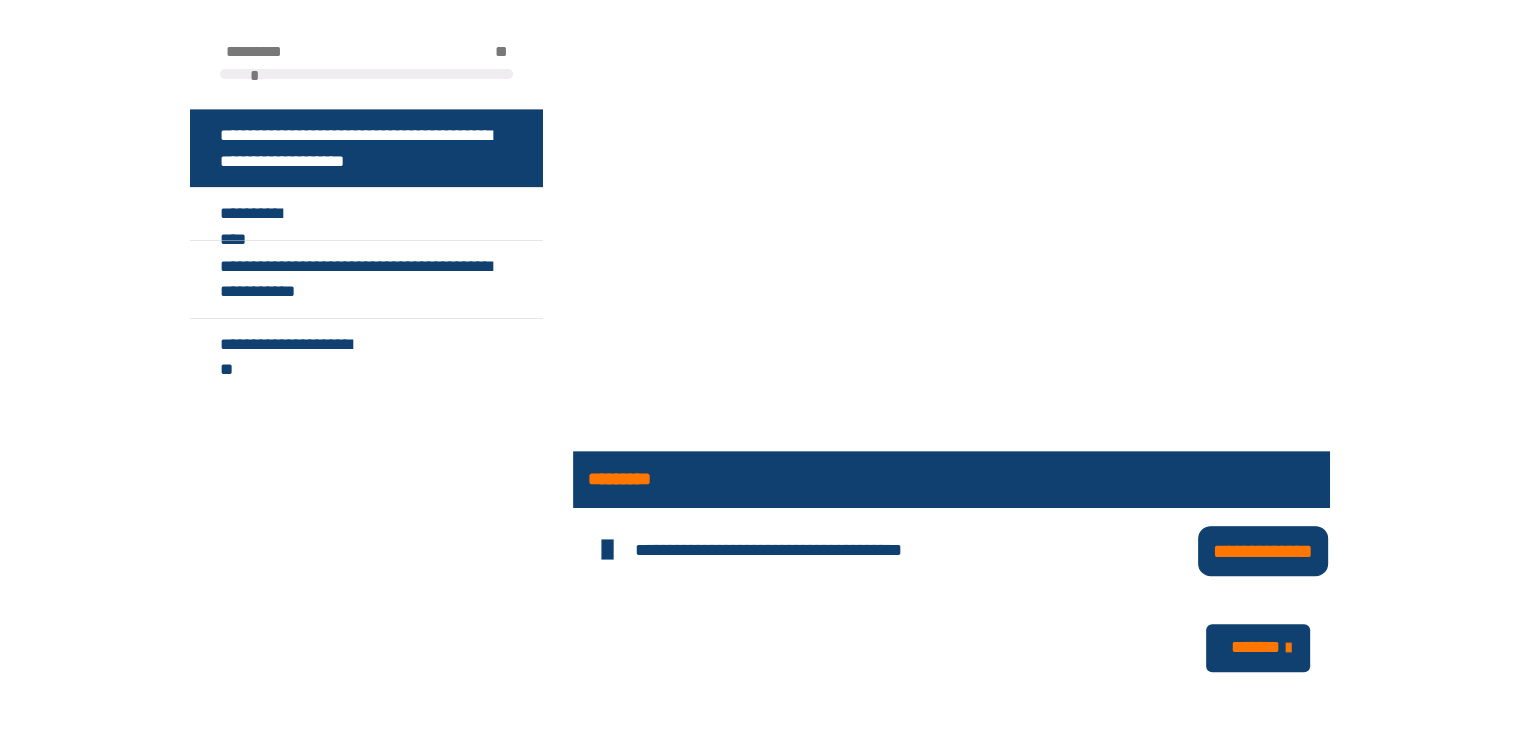 click on "**********" at bounding box center [1263, 550] 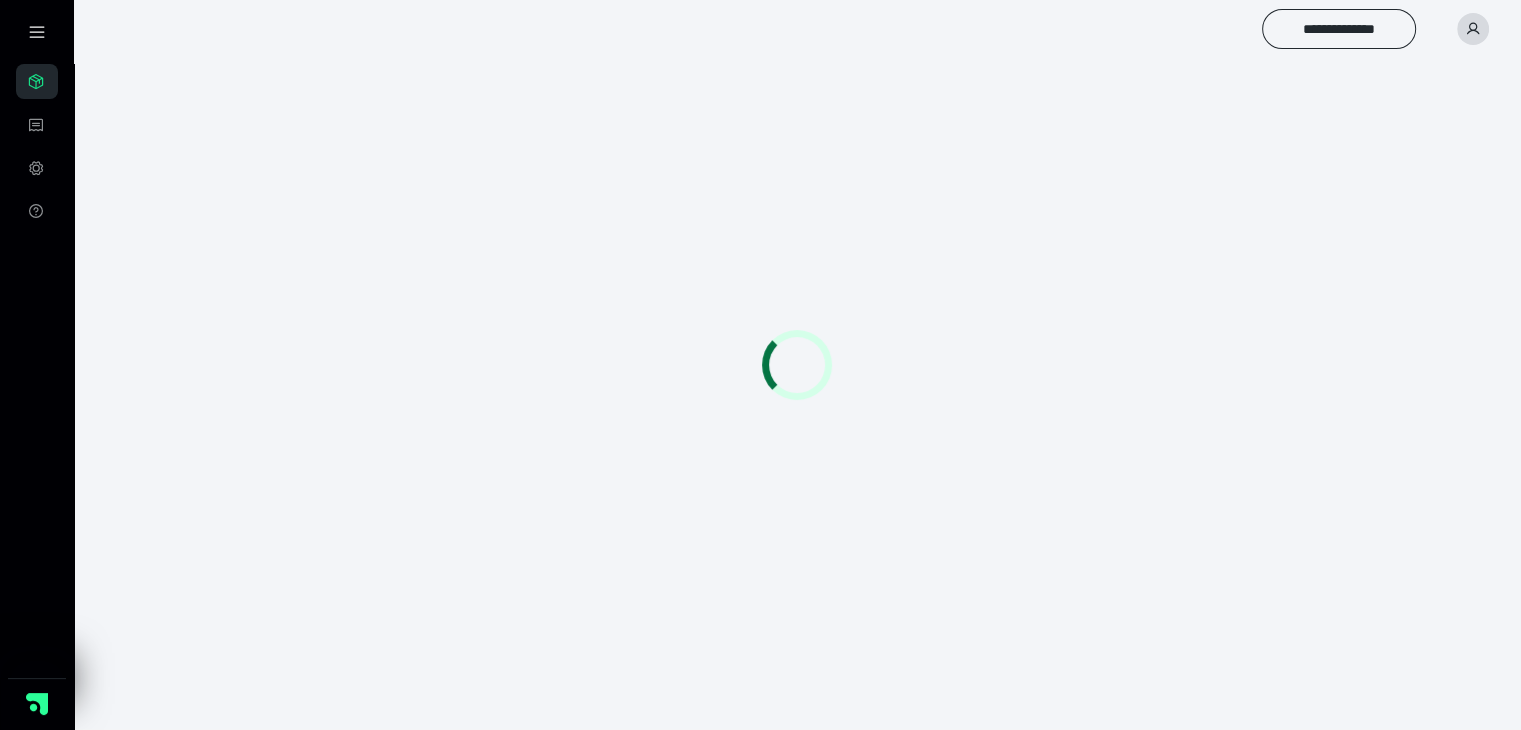 scroll, scrollTop: 0, scrollLeft: 0, axis: both 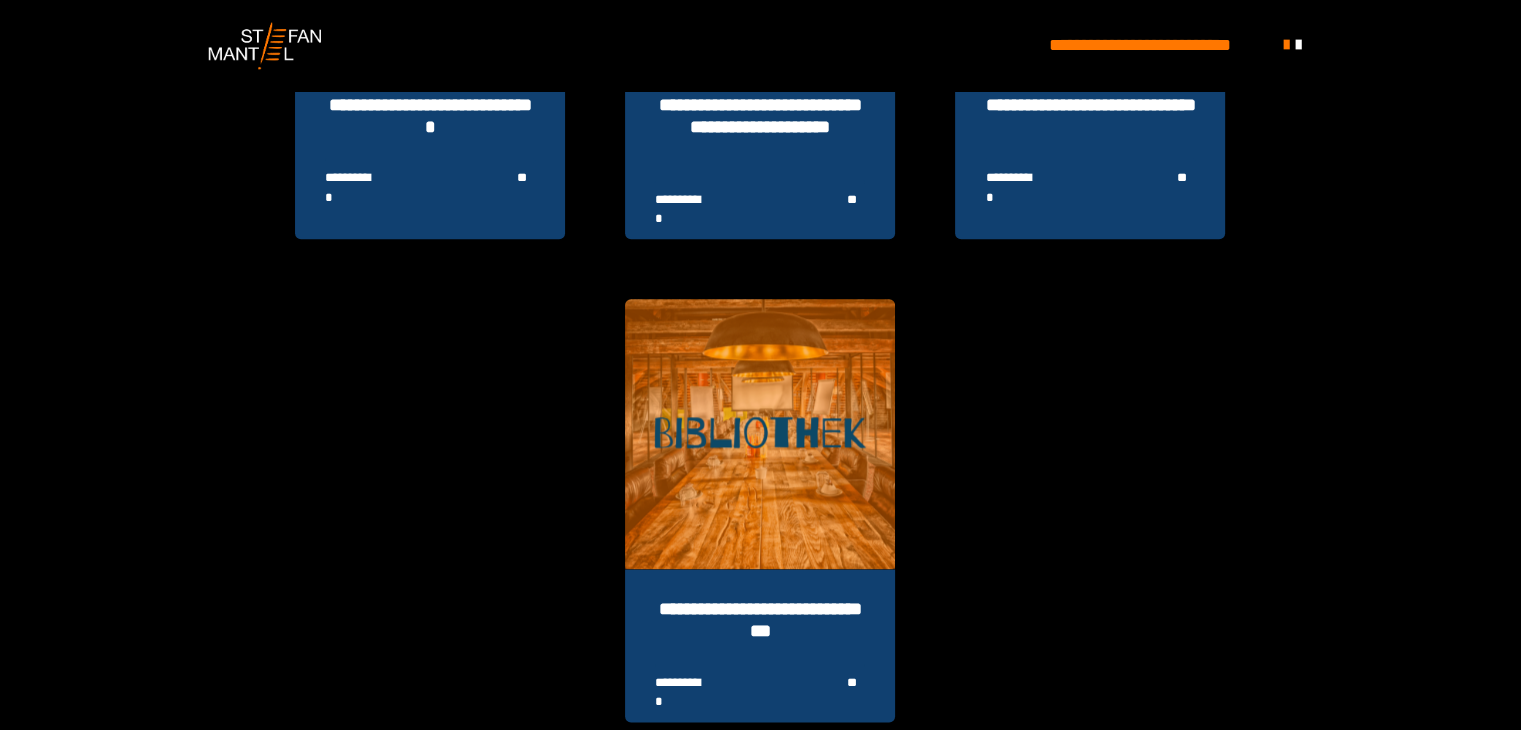 click on "**********" at bounding box center (1090, 116) 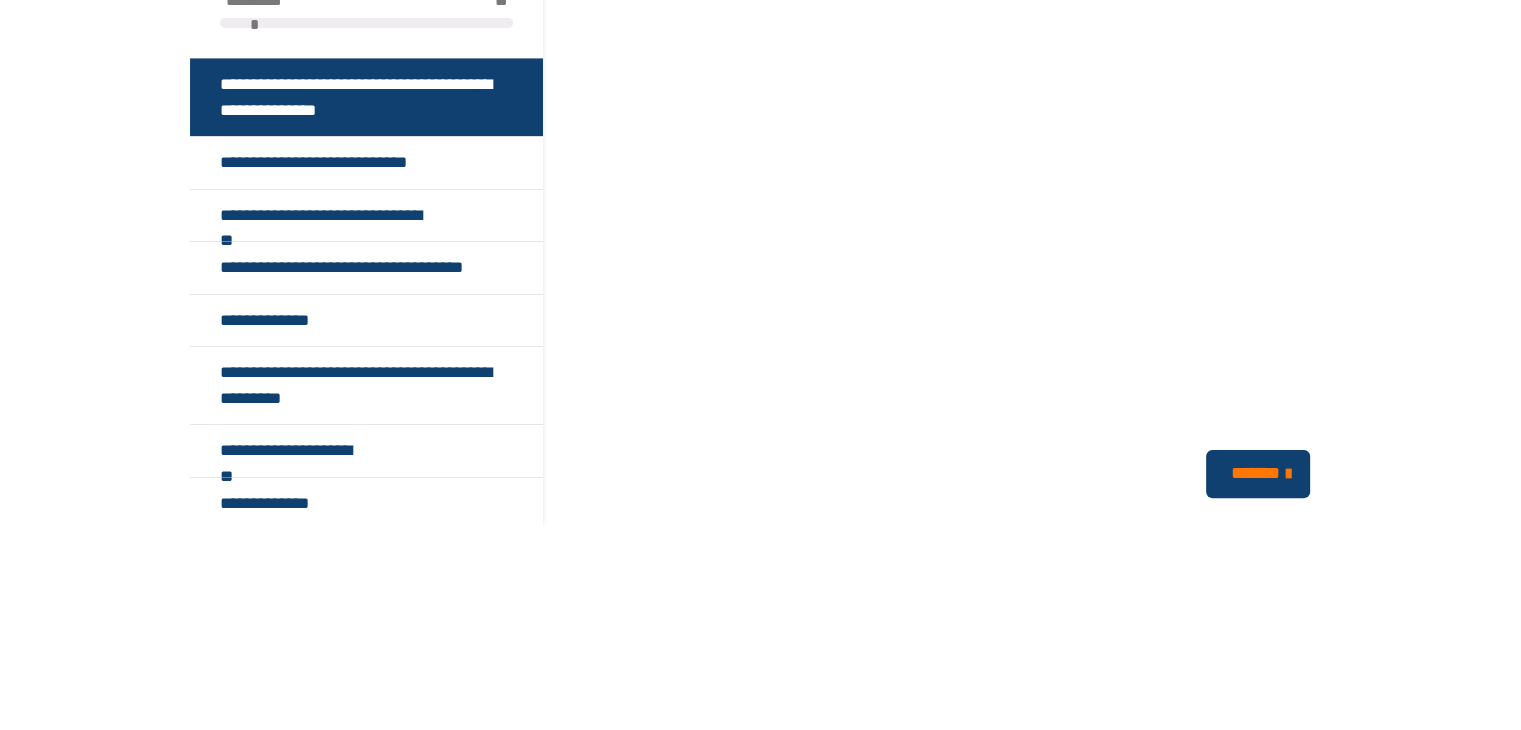 scroll, scrollTop: 482, scrollLeft: 0, axis: vertical 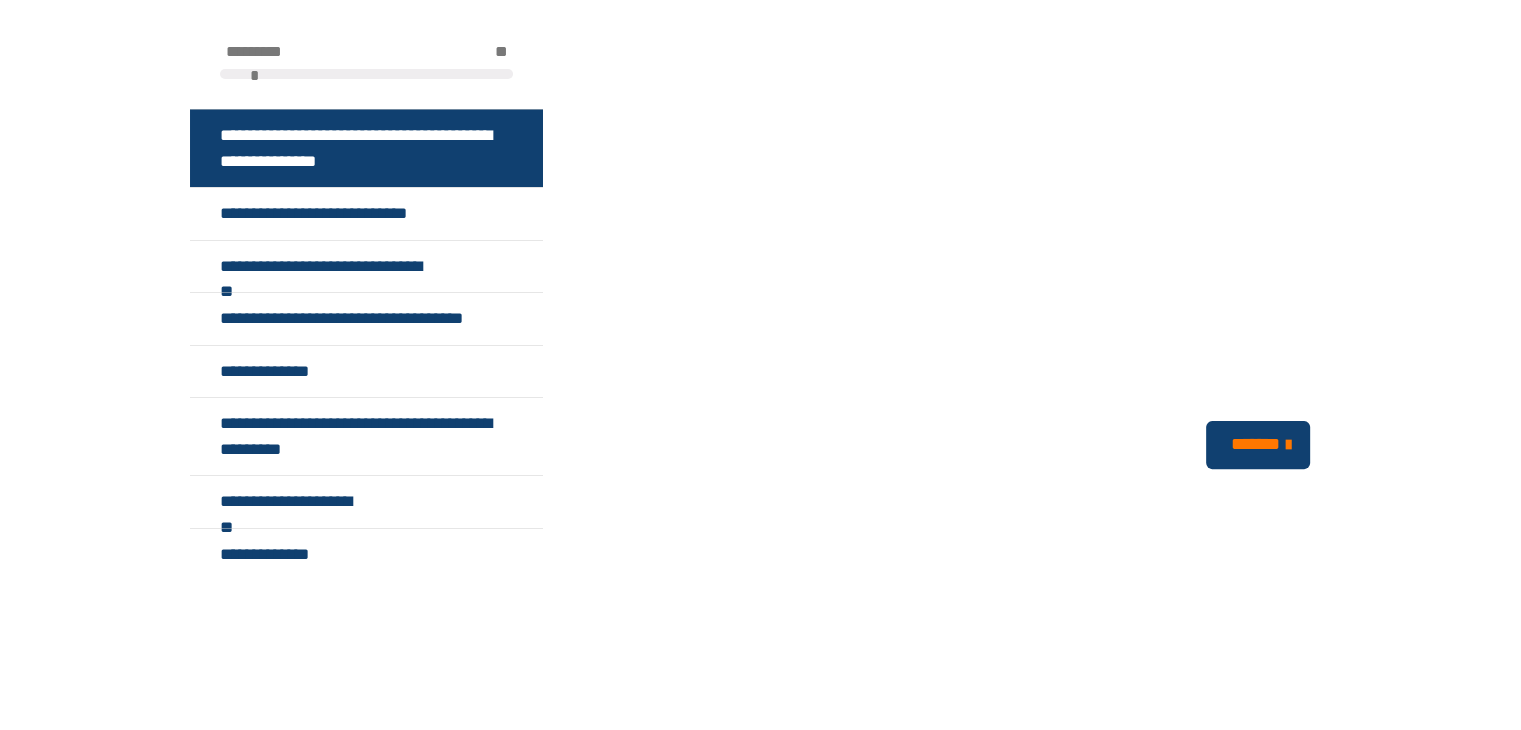 click on "*******" at bounding box center [1258, 445] 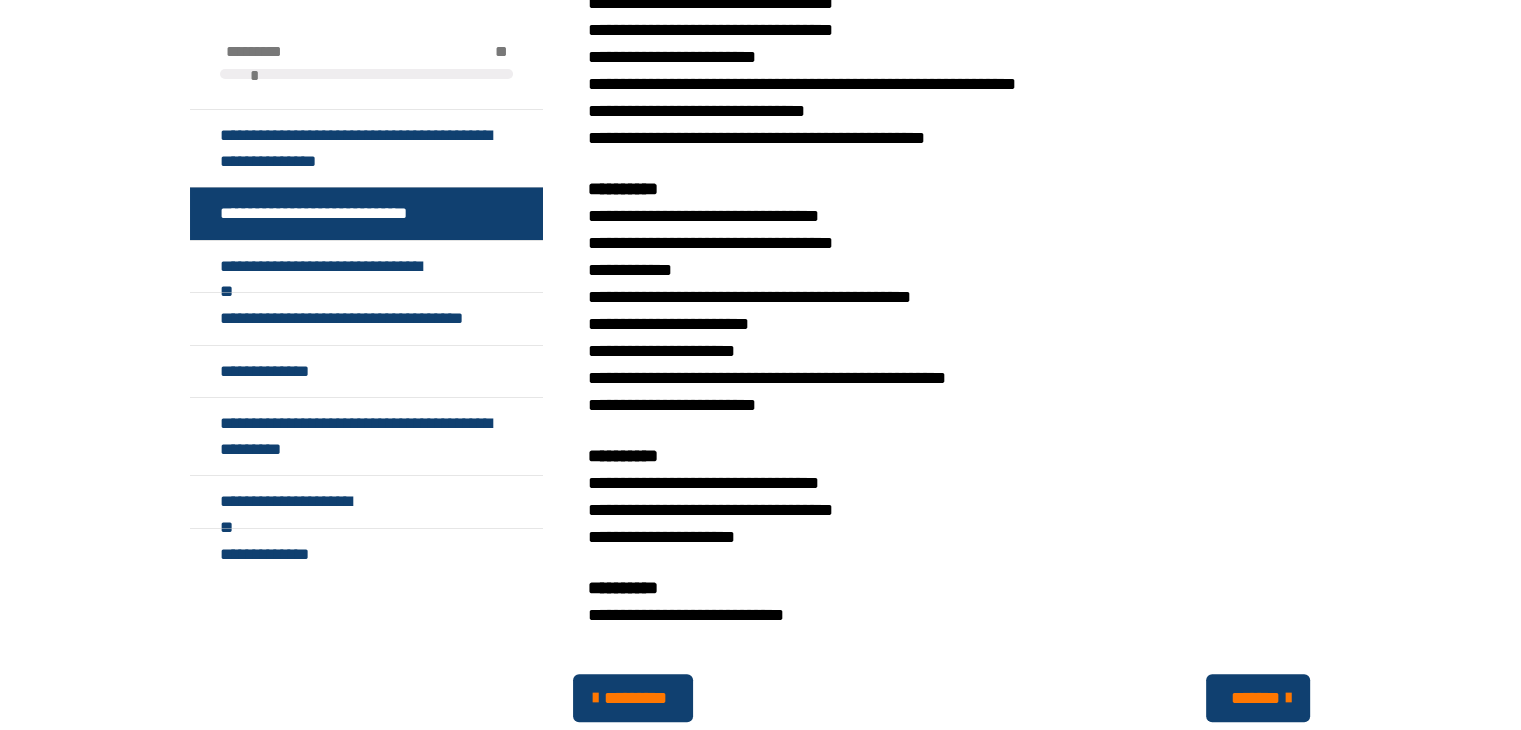 scroll, scrollTop: 1513, scrollLeft: 0, axis: vertical 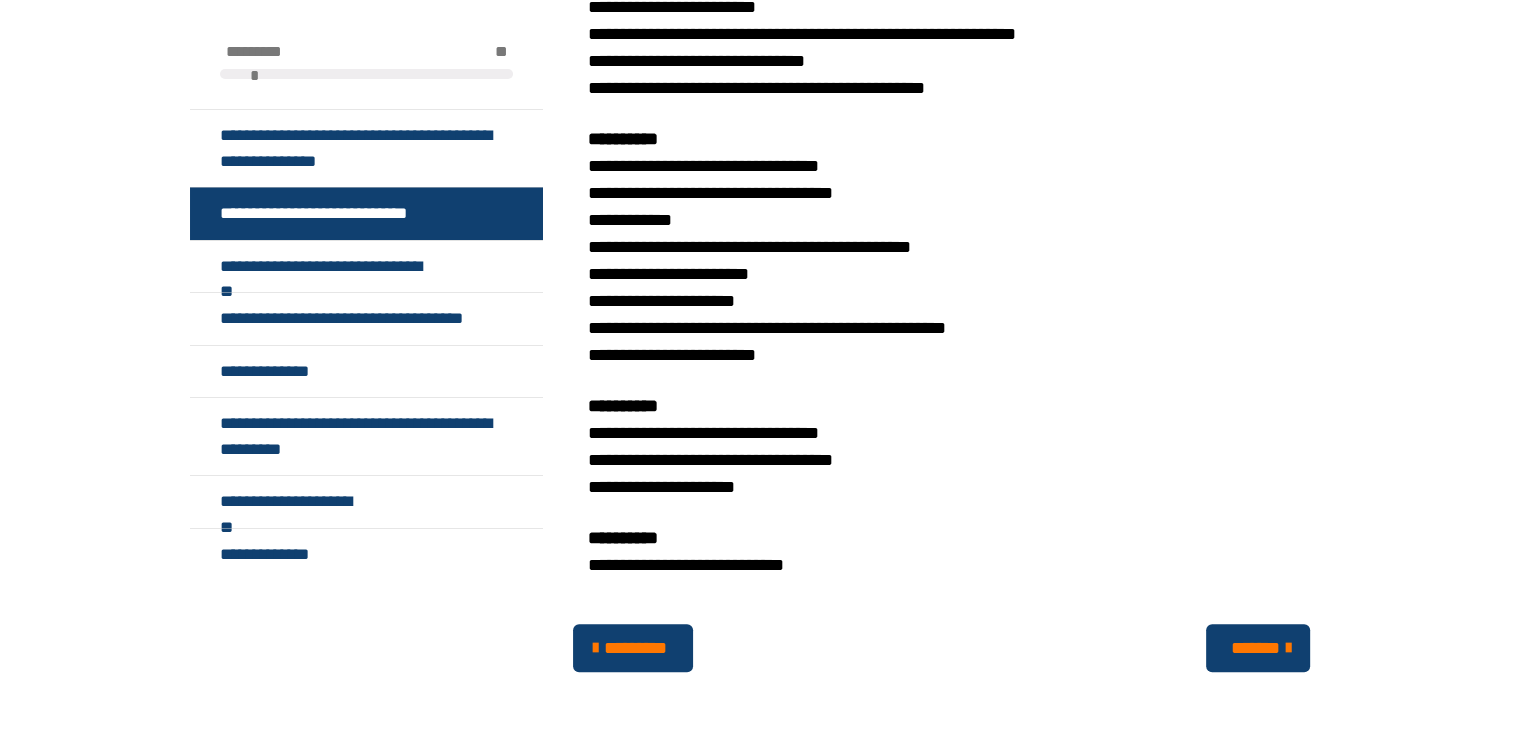 click at bounding box center [1287, 648] 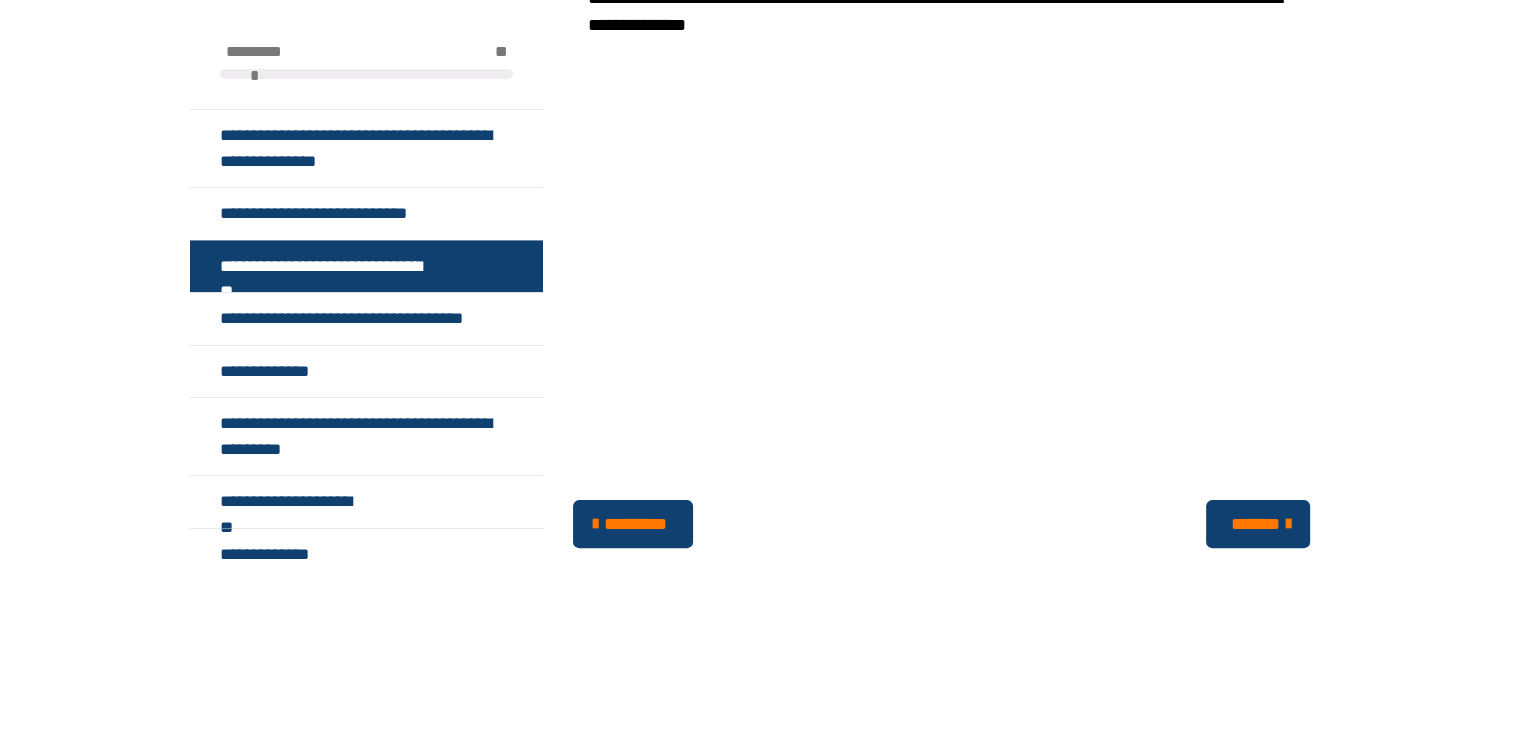 scroll, scrollTop: 422, scrollLeft: 0, axis: vertical 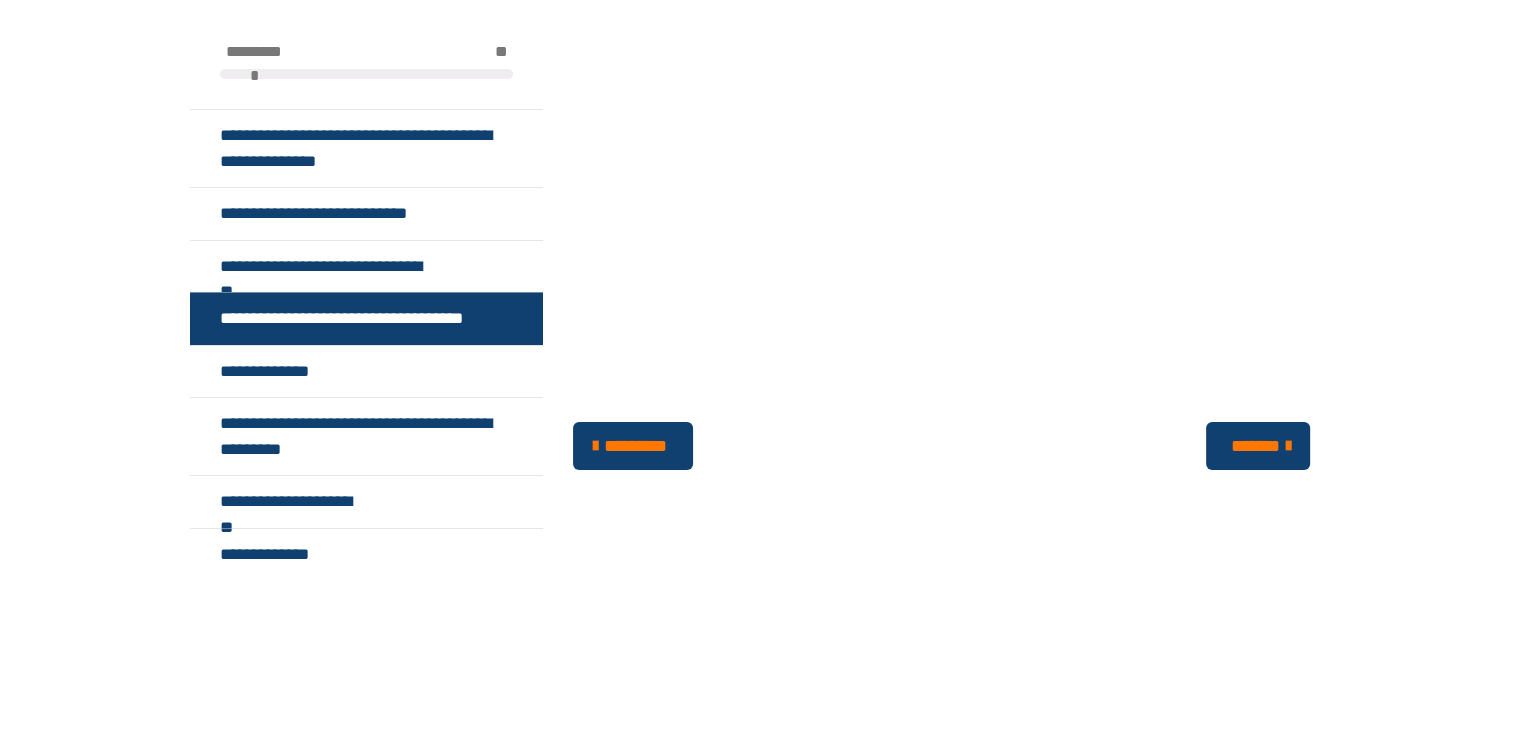 click on "*******" at bounding box center [1256, 446] 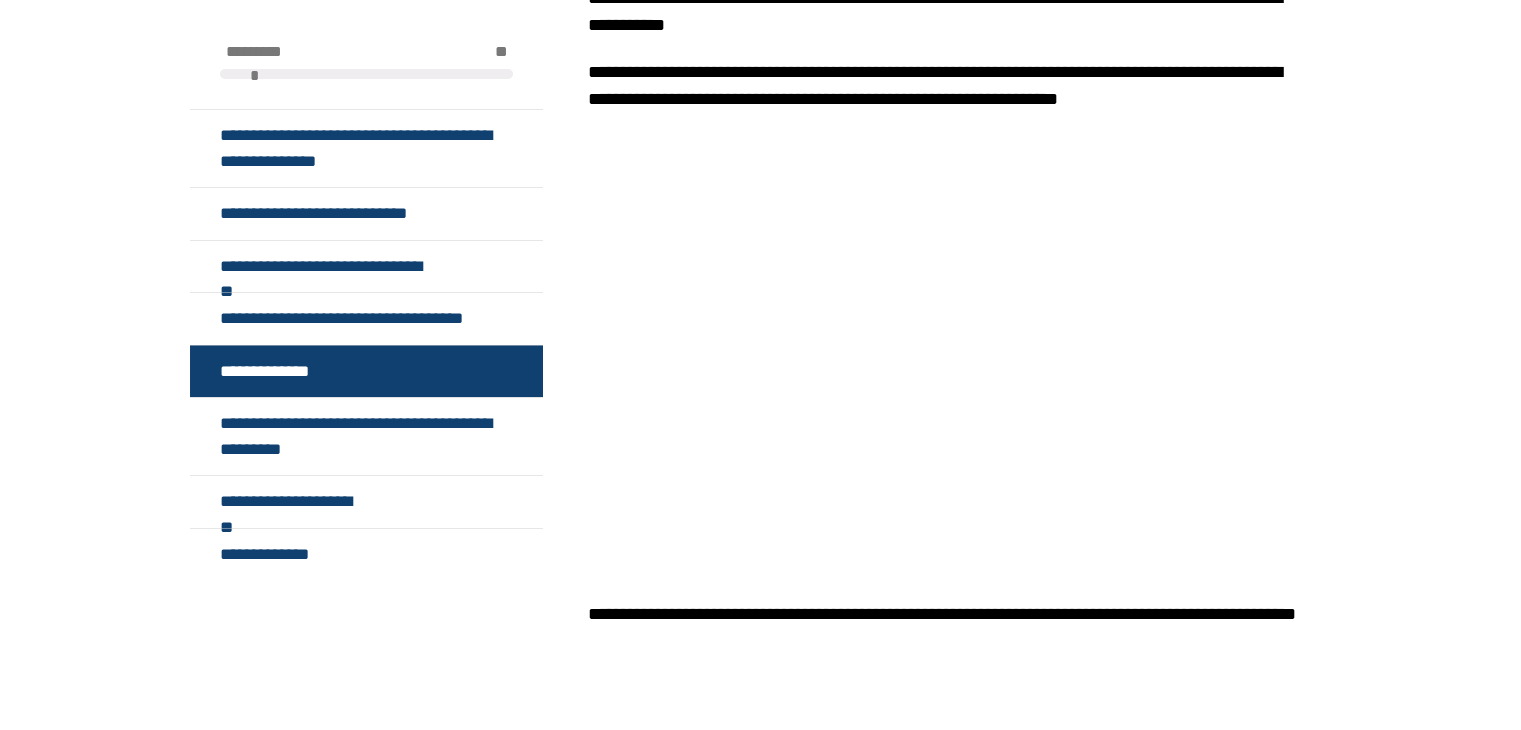 scroll, scrollTop: 1513, scrollLeft: 0, axis: vertical 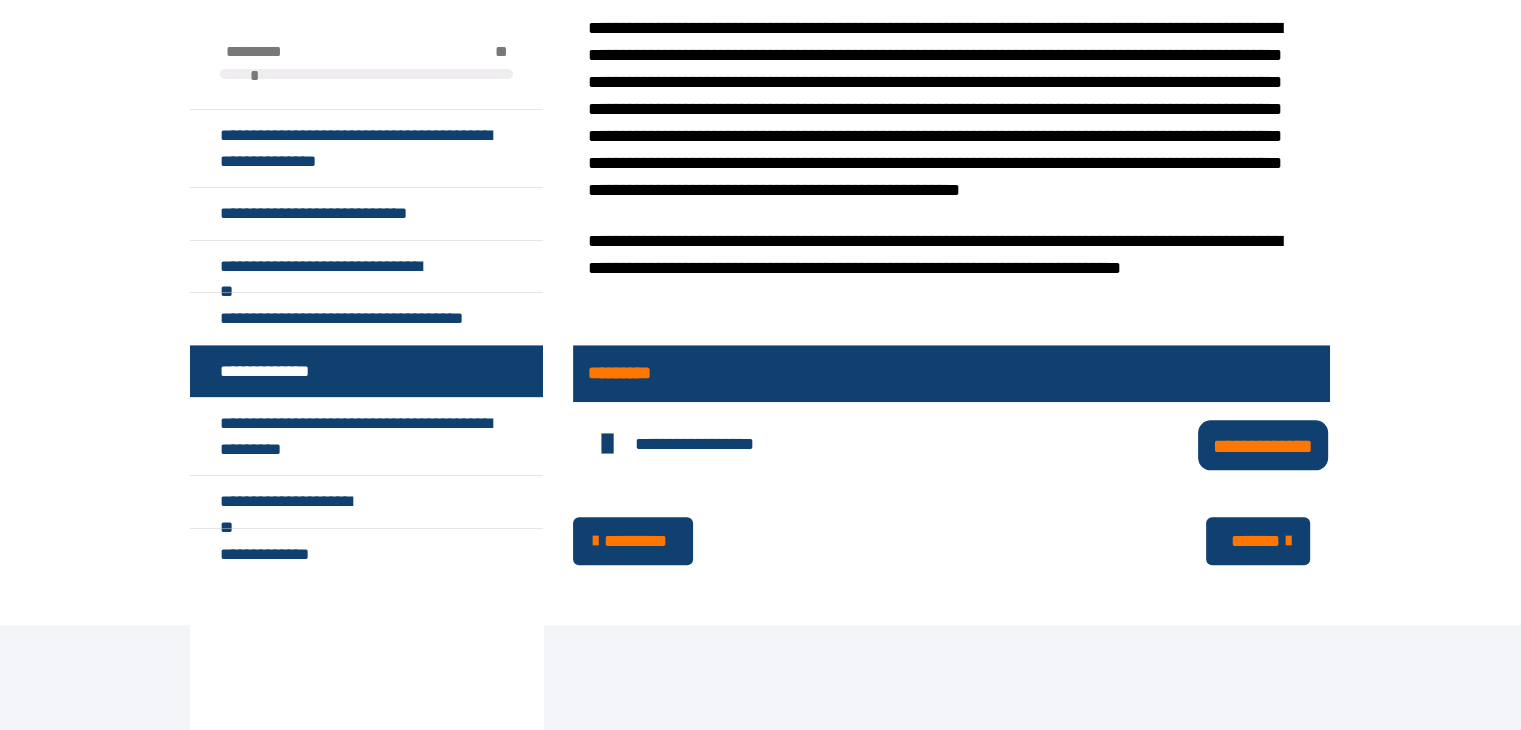 click on "**********" at bounding box center [1263, 444] 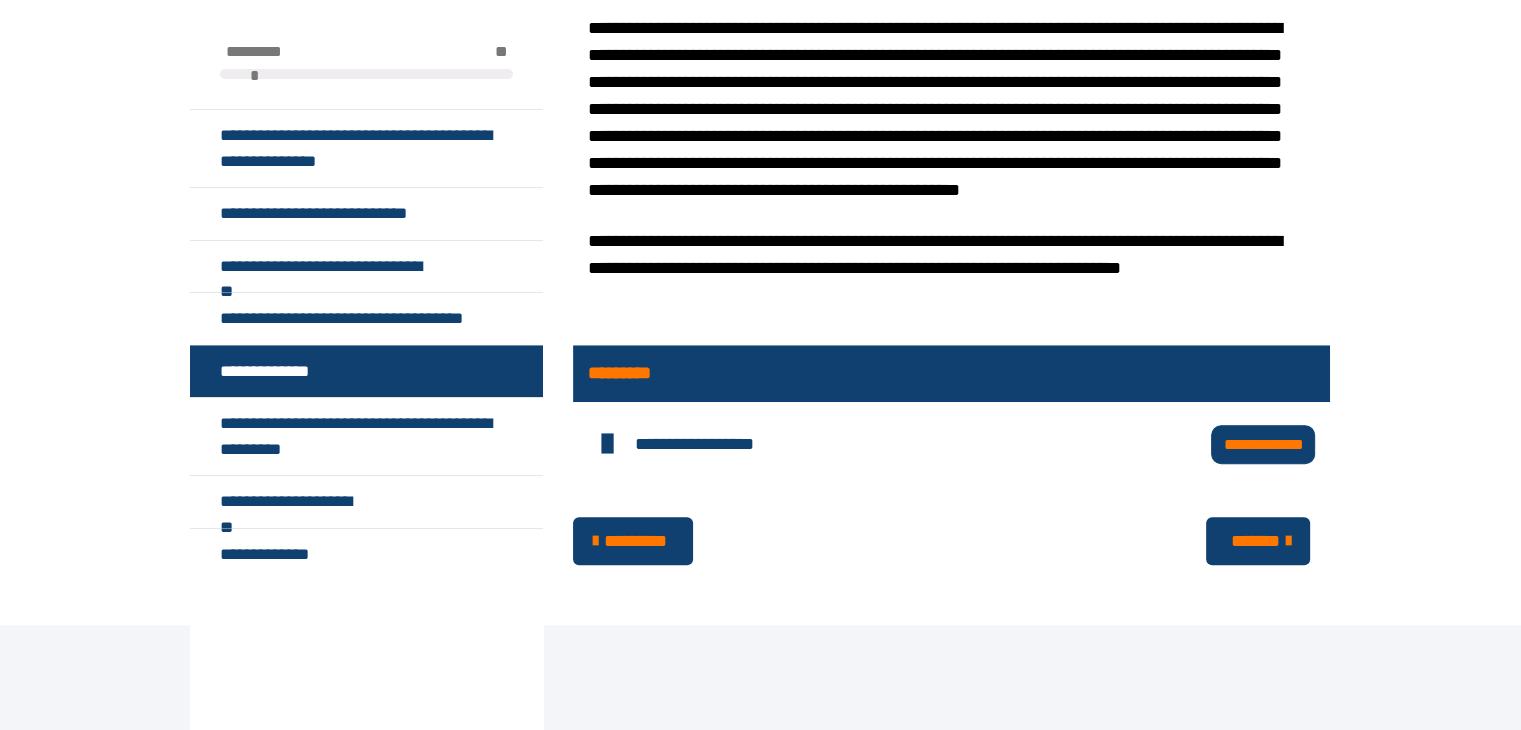 click on "*******" at bounding box center [1256, 541] 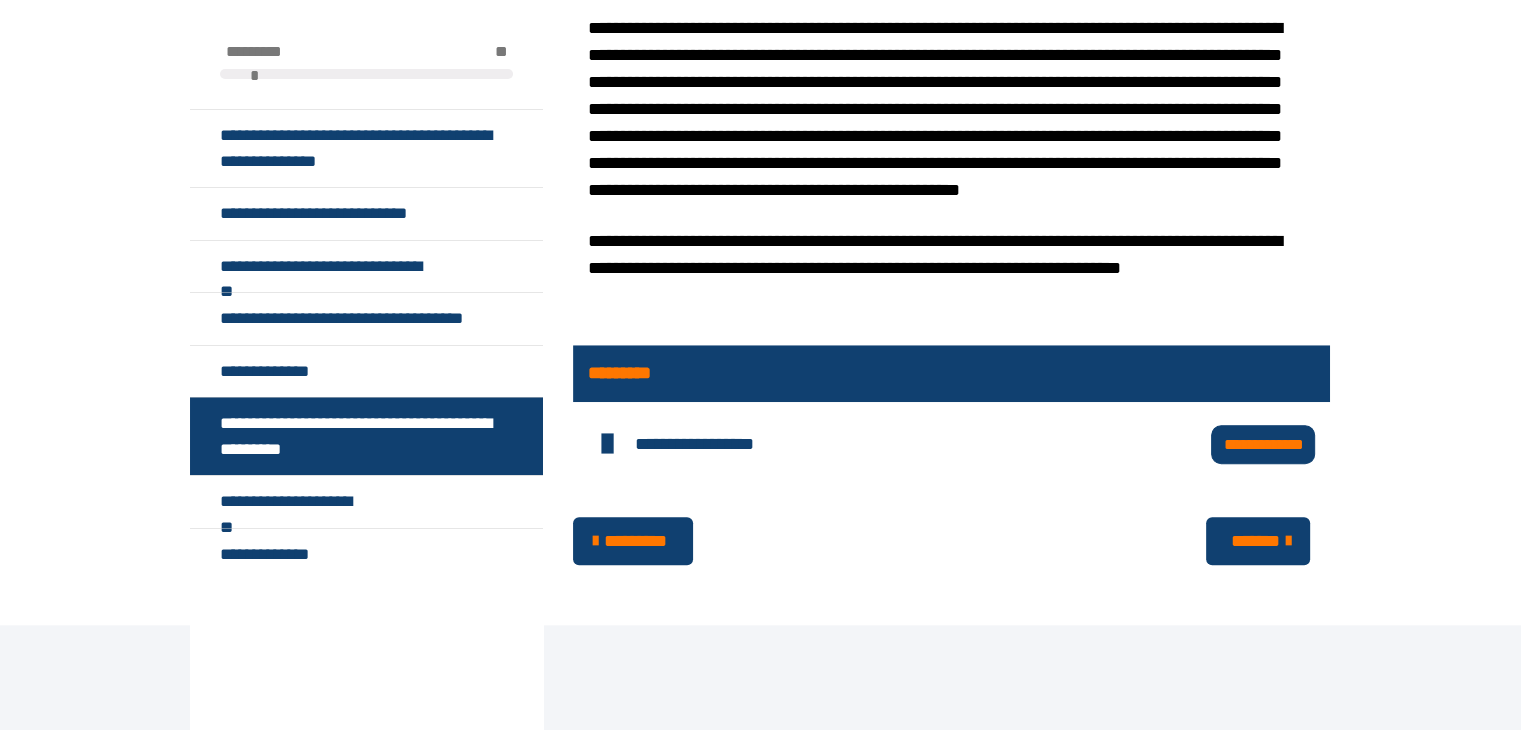 scroll, scrollTop: 482, scrollLeft: 0, axis: vertical 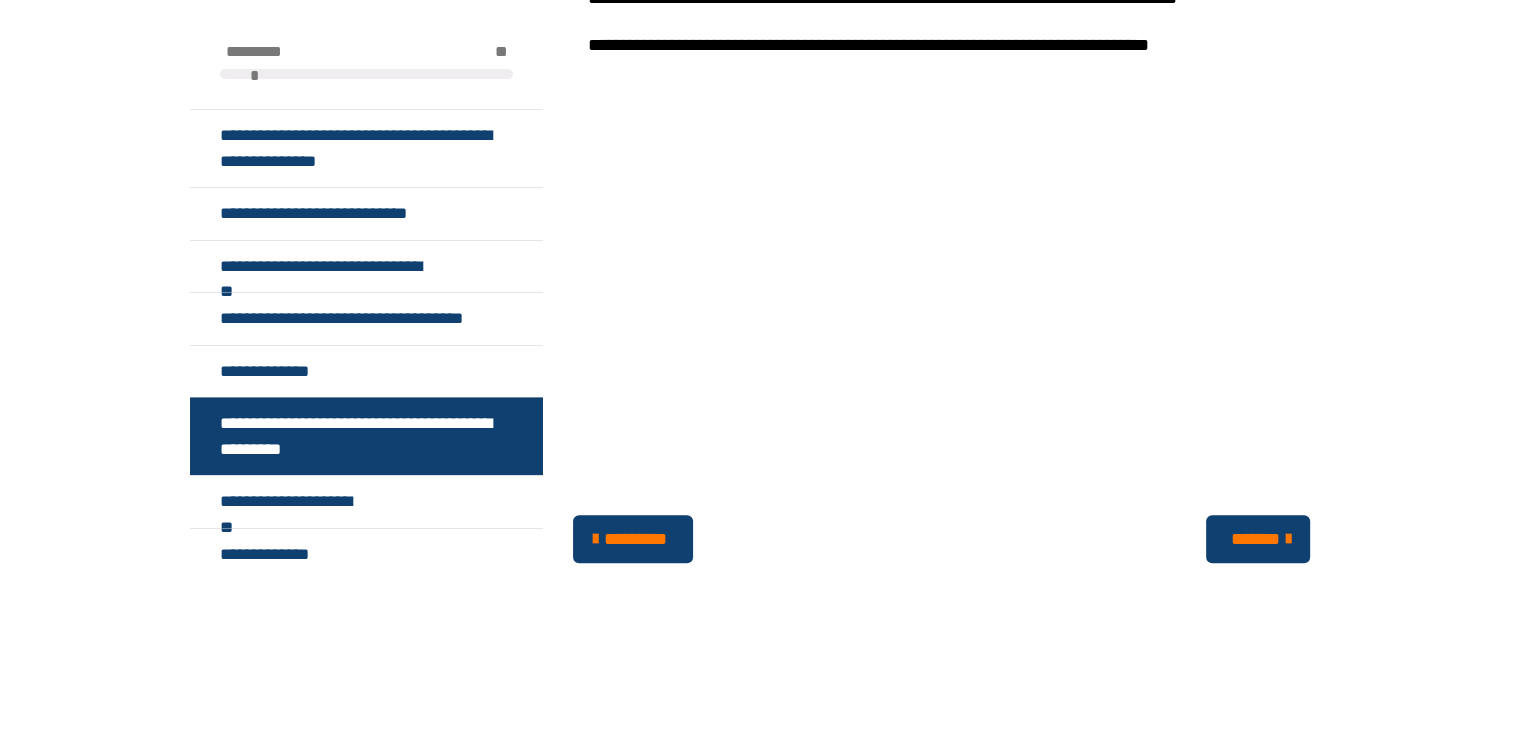click on "*******" at bounding box center [1256, 539] 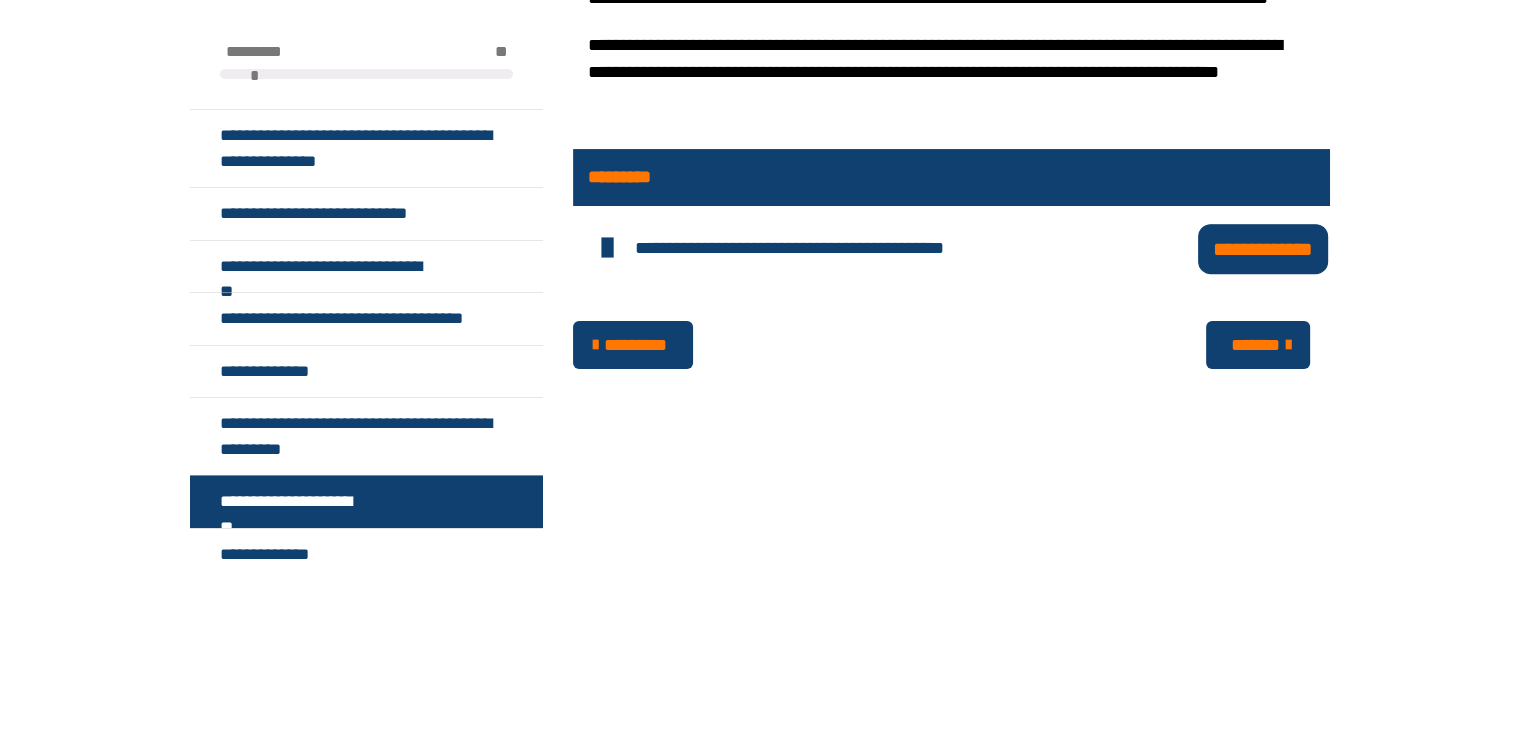 click on "**********" at bounding box center [1263, 248] 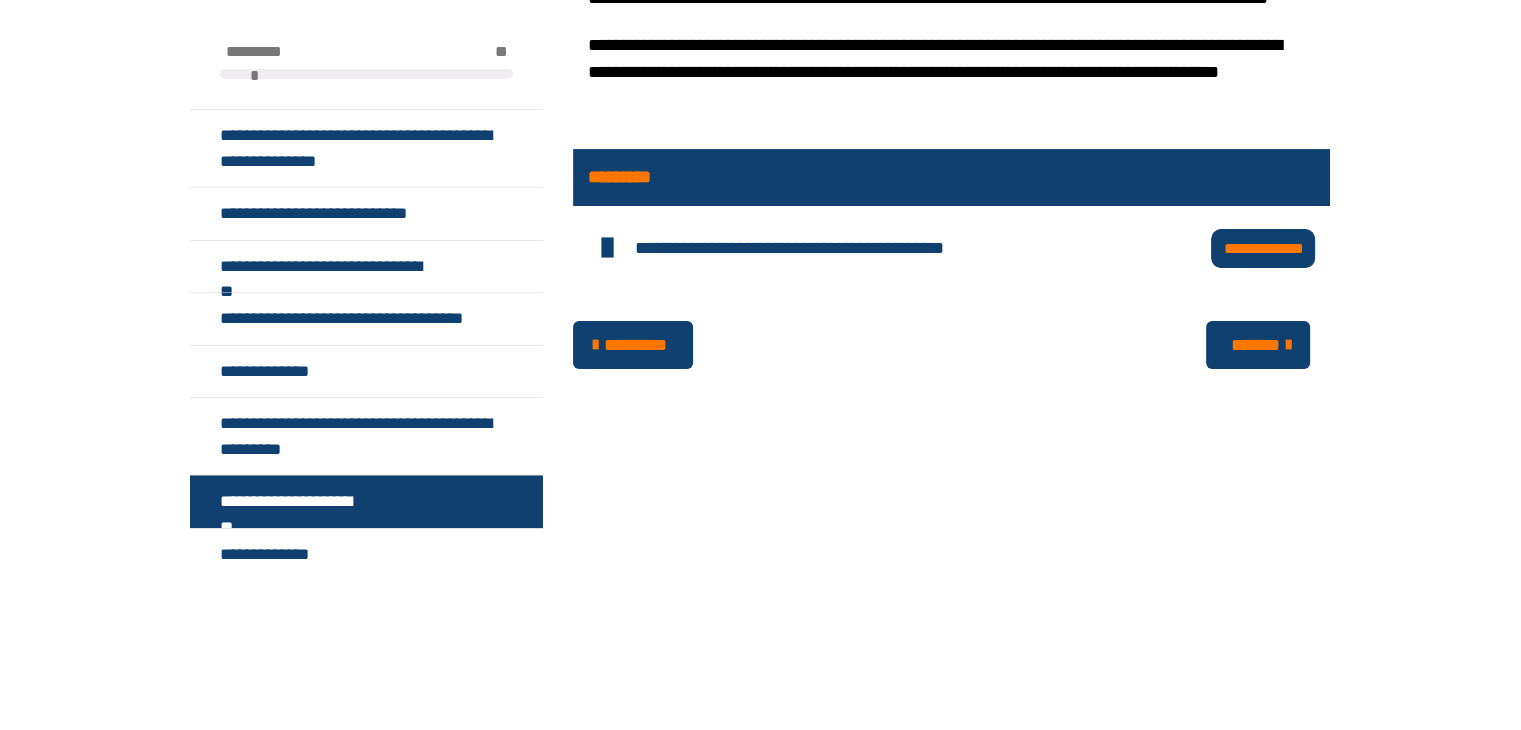 click on "*******" at bounding box center (1258, 345) 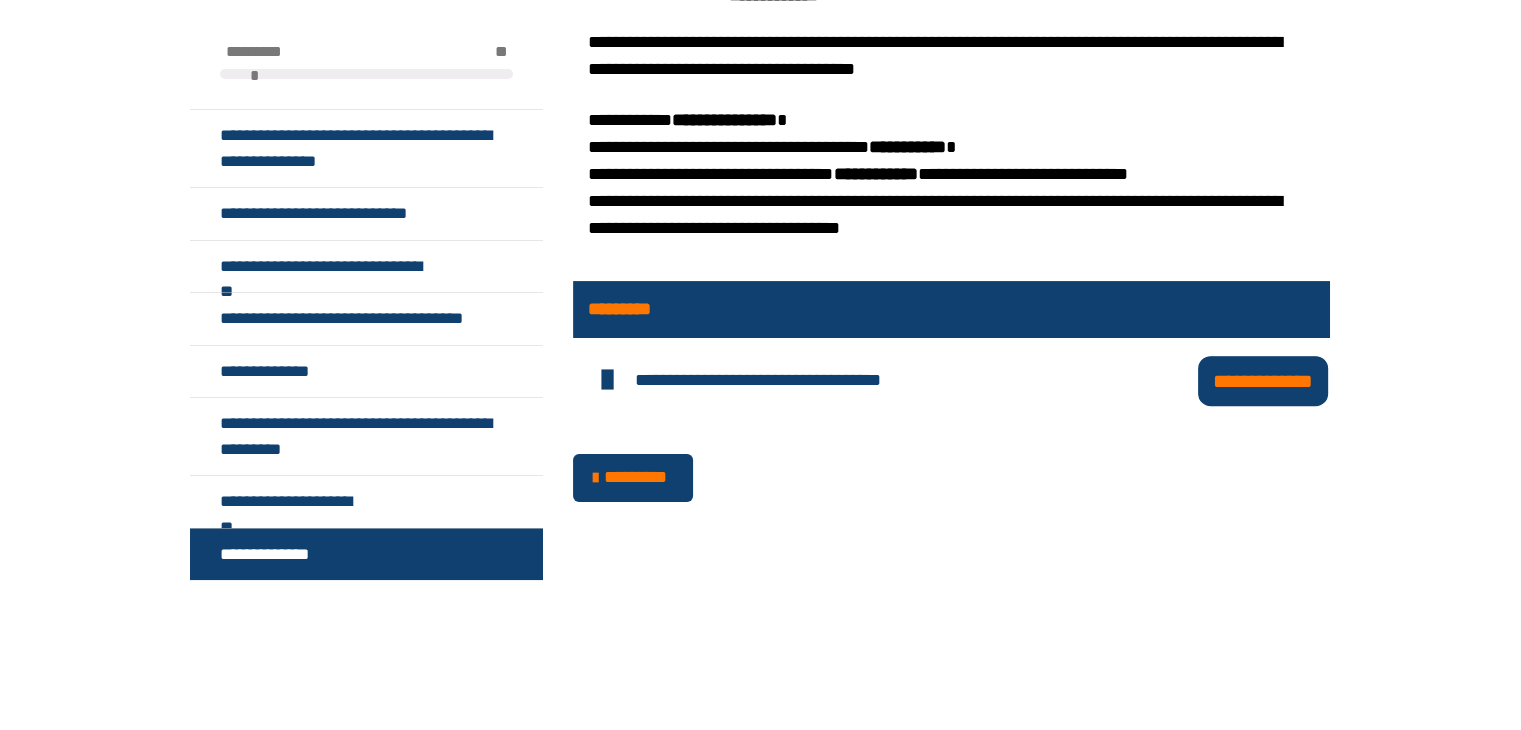 click on "**********" at bounding box center (1263, 380) 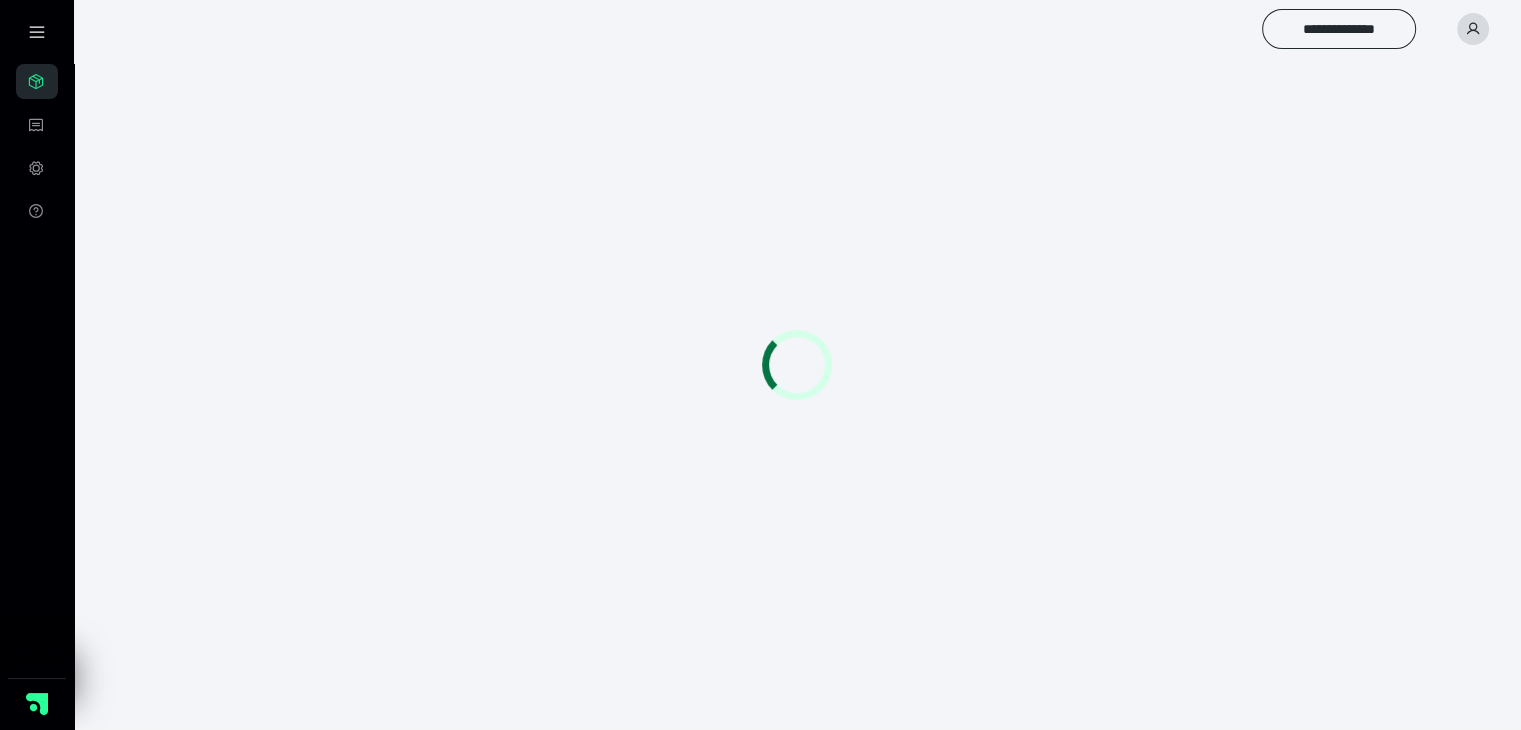 scroll, scrollTop: 0, scrollLeft: 0, axis: both 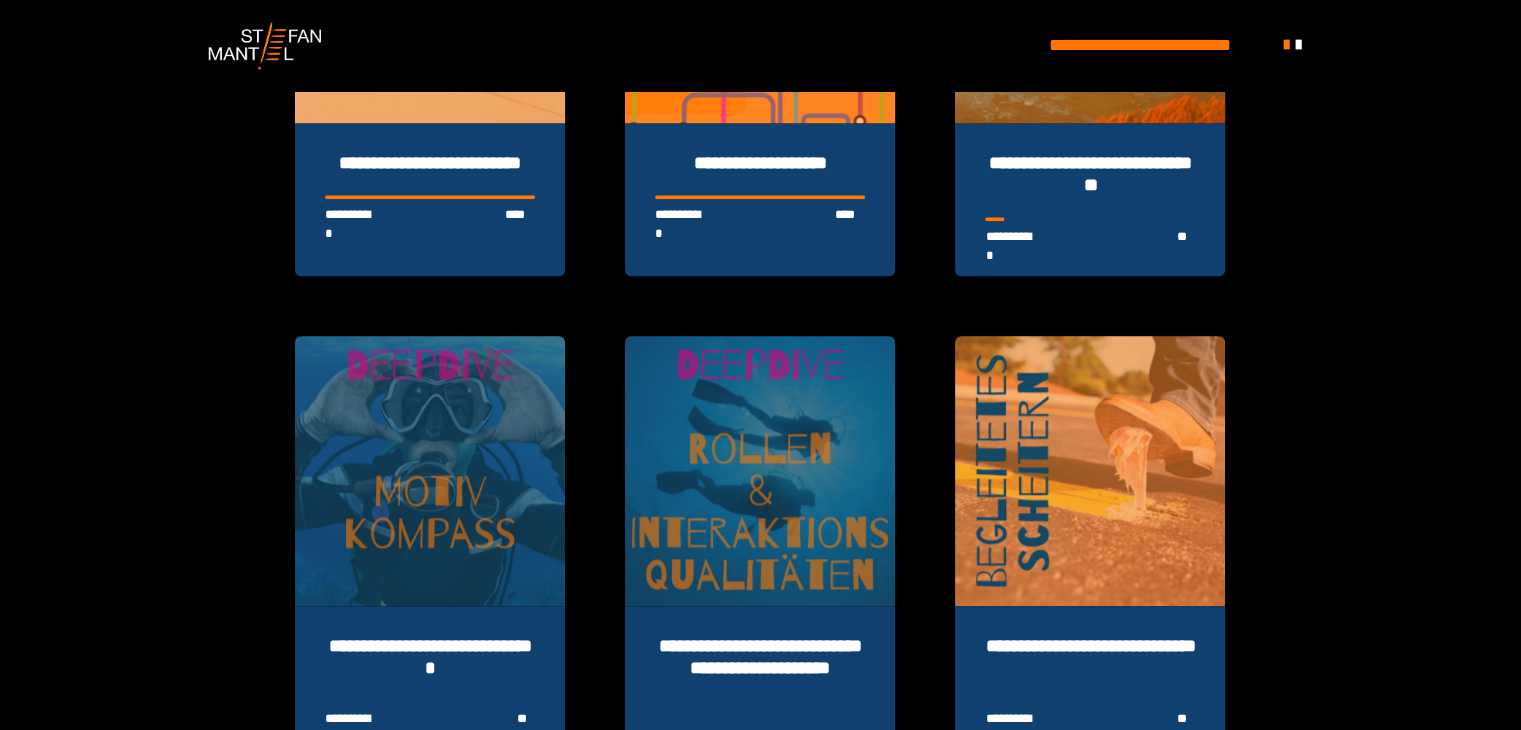 click at bounding box center [760, 471] 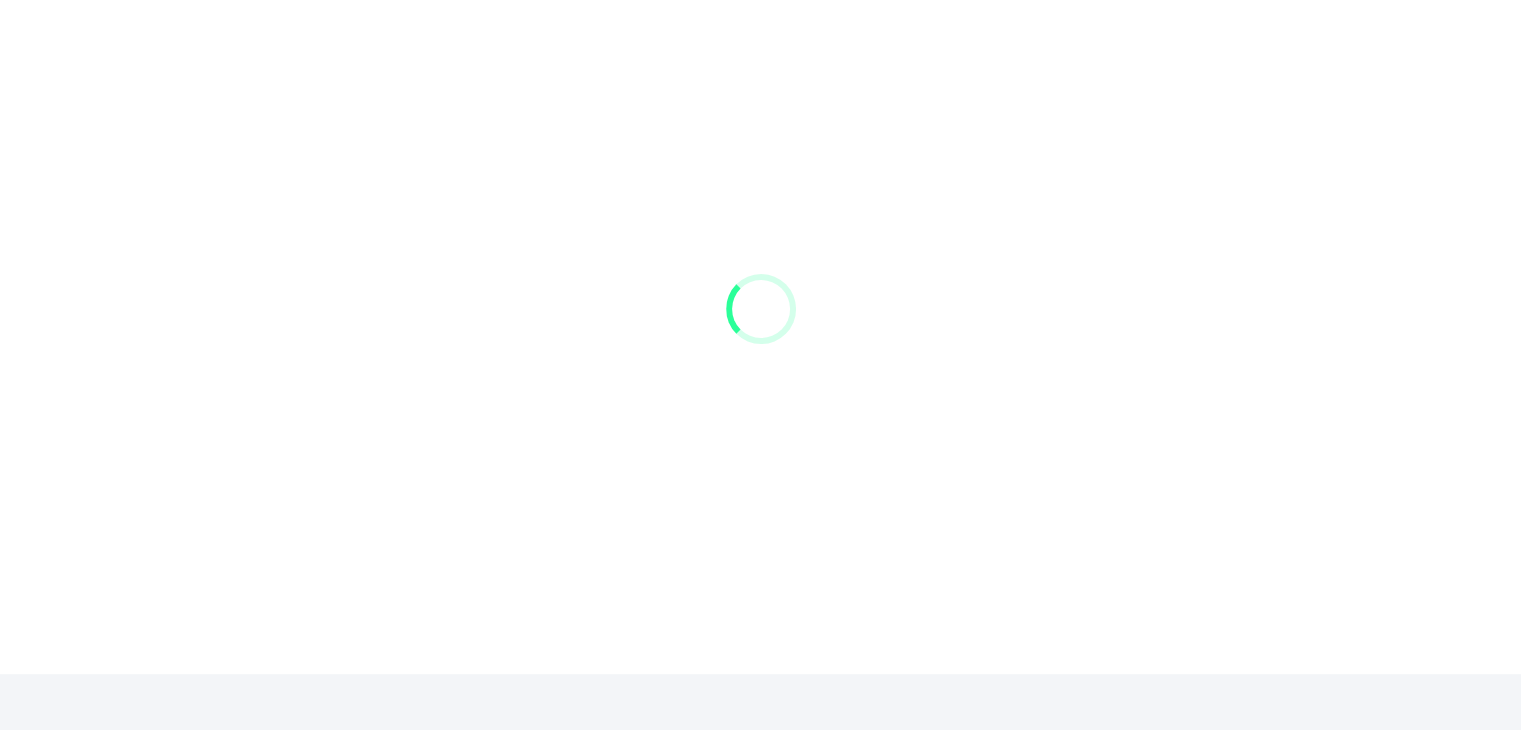 scroll, scrollTop: 0, scrollLeft: 0, axis: both 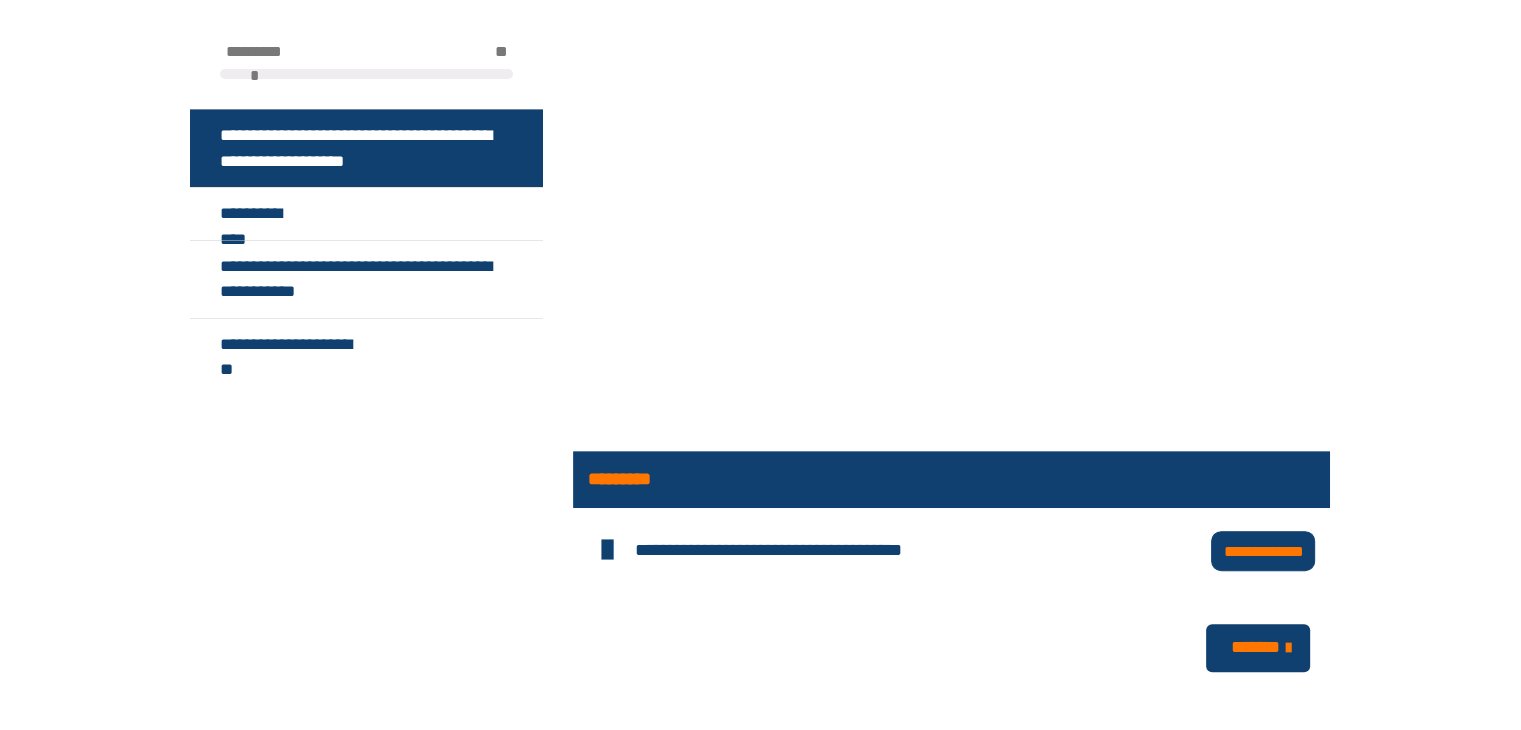 click on "*******" at bounding box center (1258, 648) 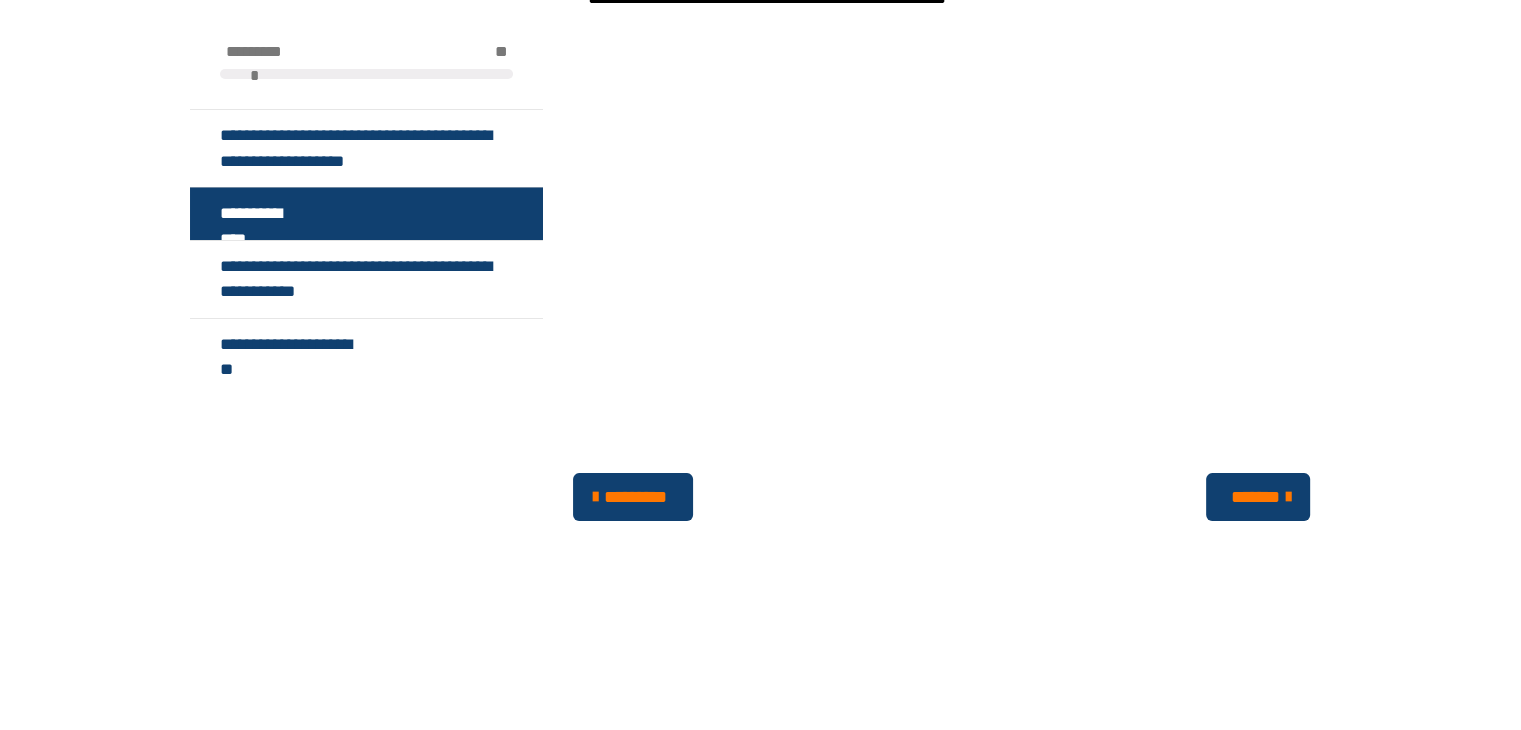 click on "*******" at bounding box center [1256, 497] 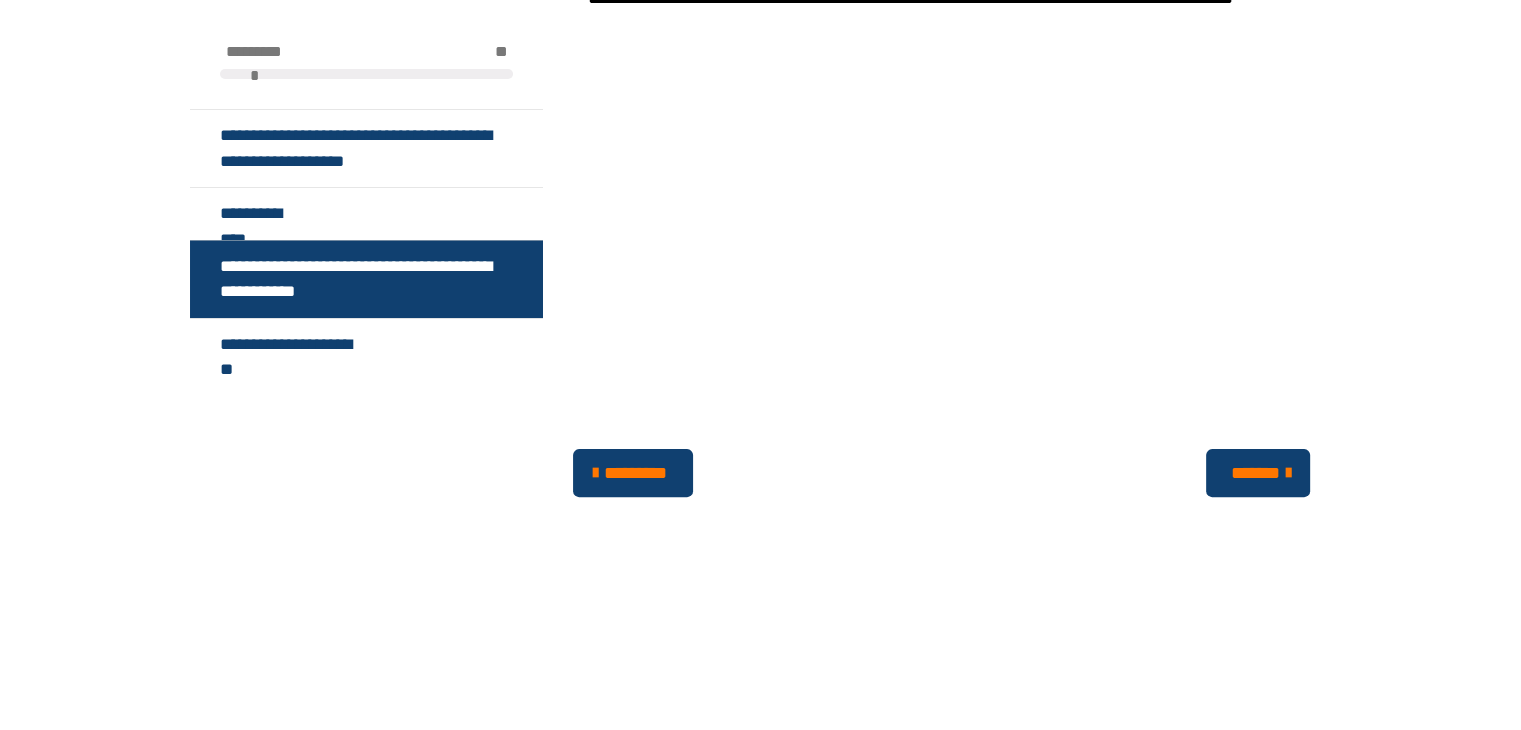 click on "*******" at bounding box center (1256, 473) 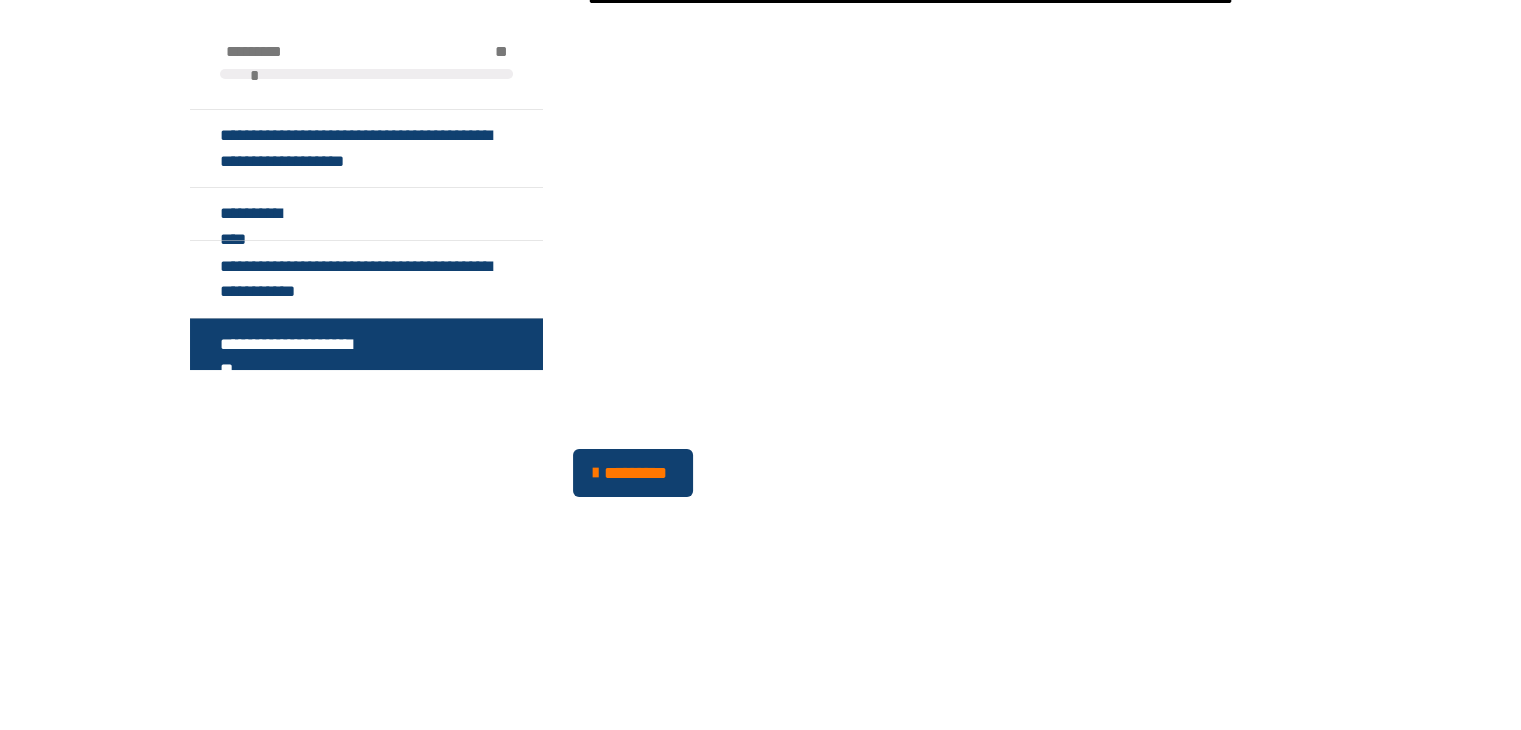scroll, scrollTop: 422, scrollLeft: 0, axis: vertical 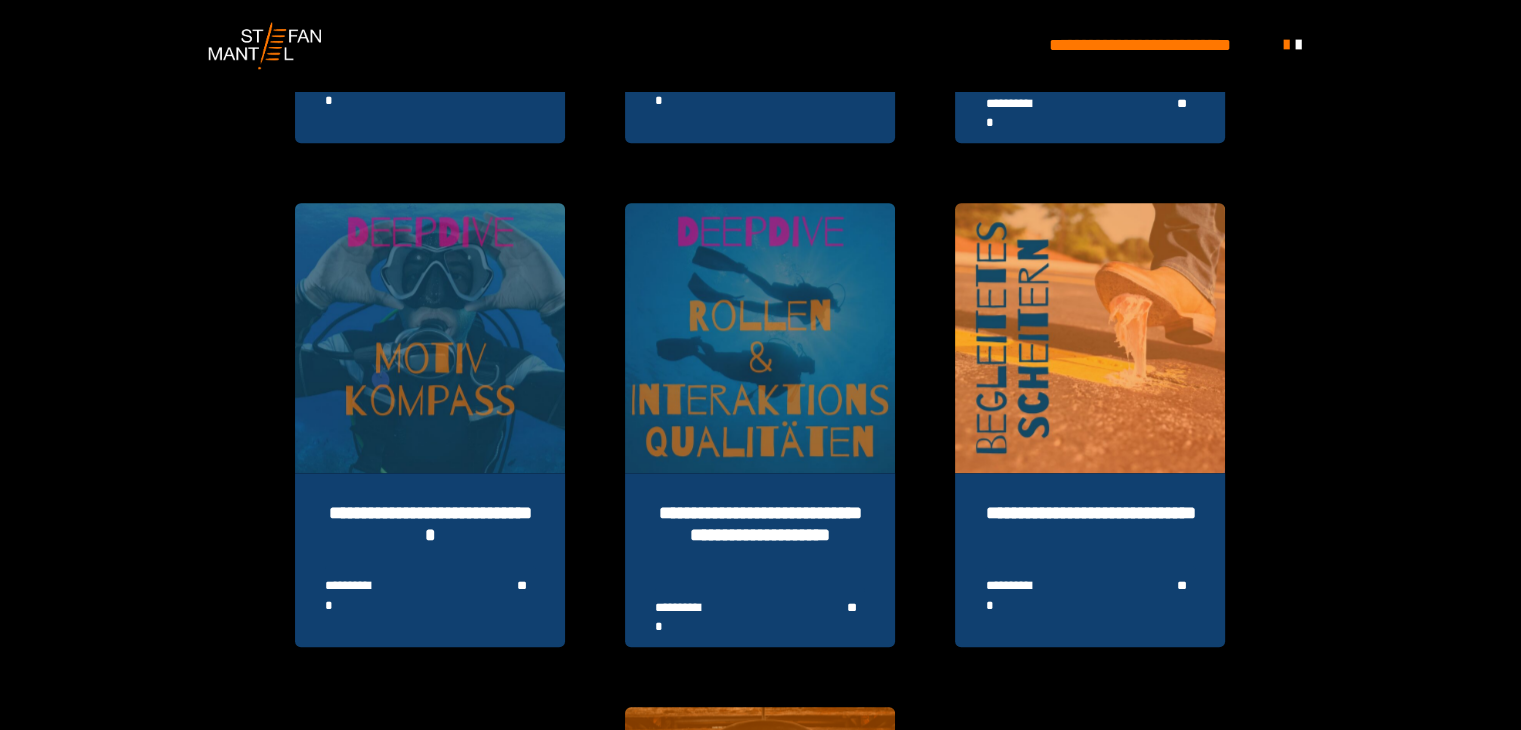 click at bounding box center (430, 338) 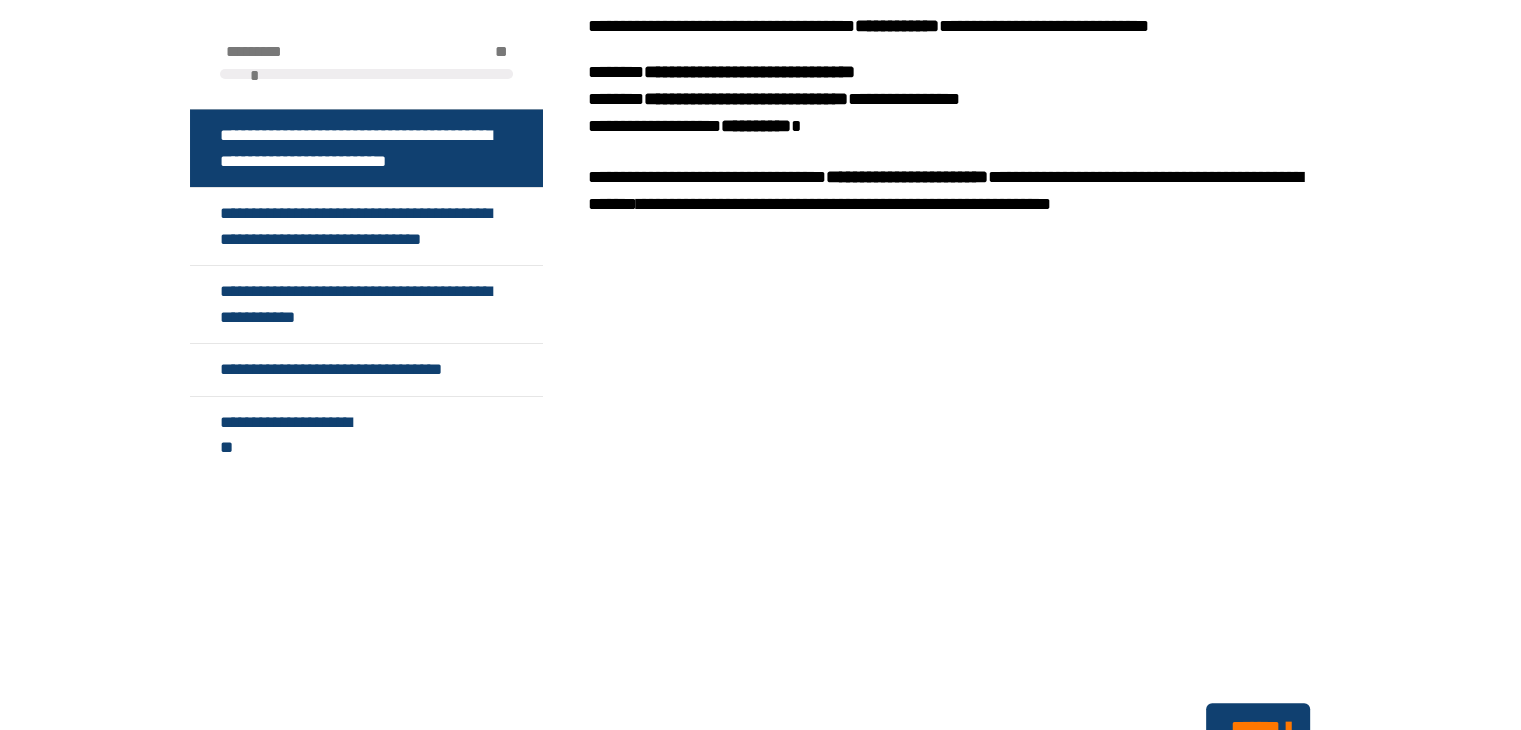 scroll, scrollTop: 635, scrollLeft: 0, axis: vertical 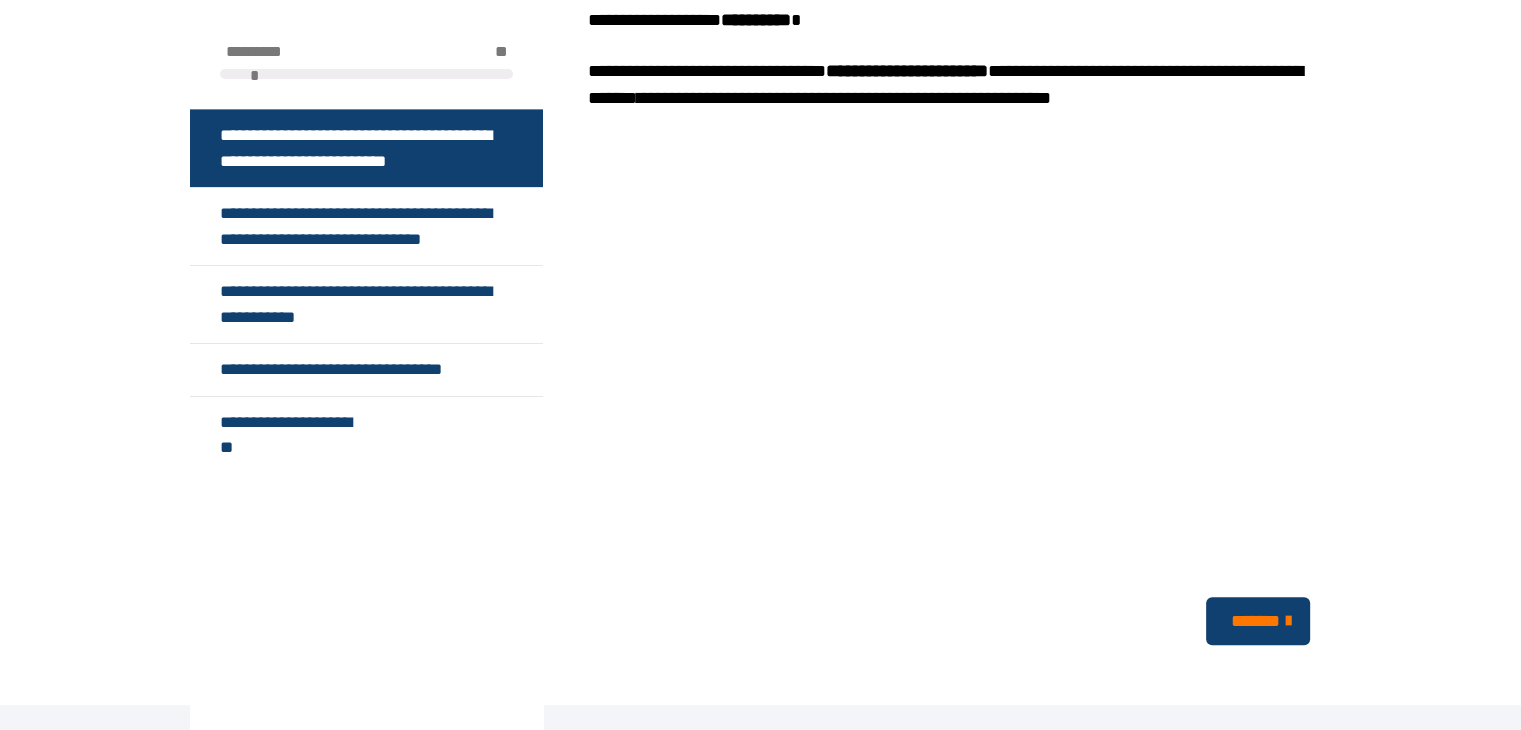 click on "*******" at bounding box center [1256, 621] 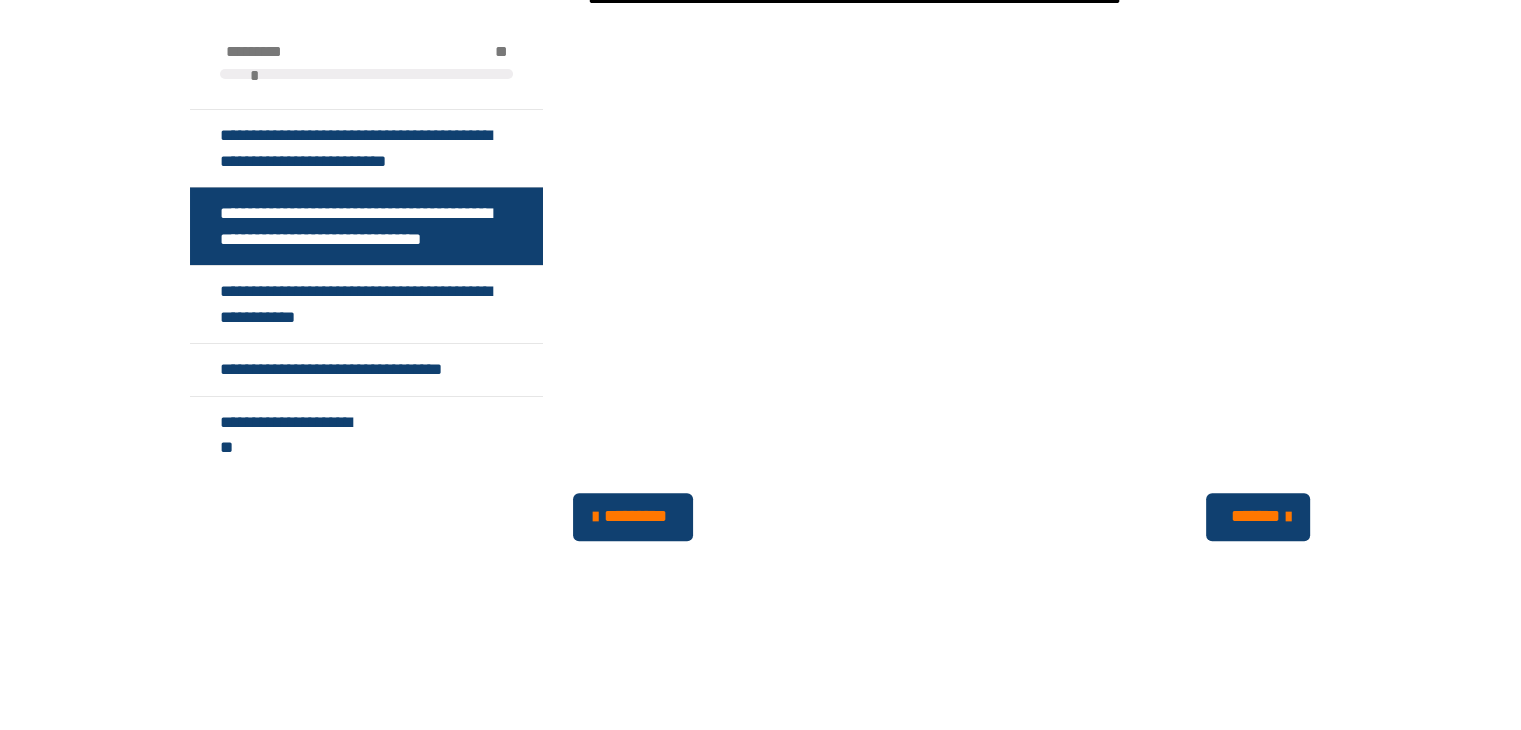 scroll, scrollTop: 482, scrollLeft: 0, axis: vertical 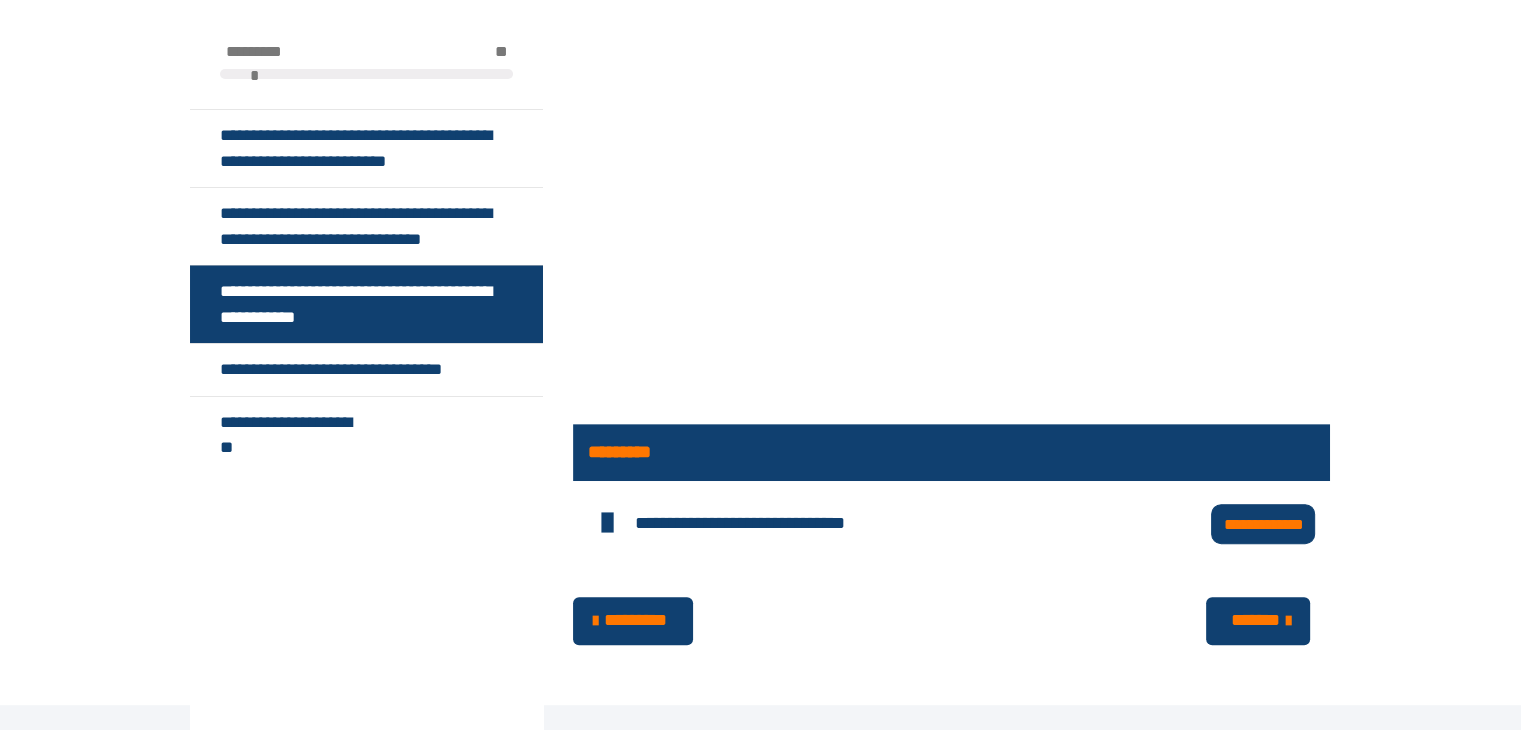 click on "*******" at bounding box center [1256, 620] 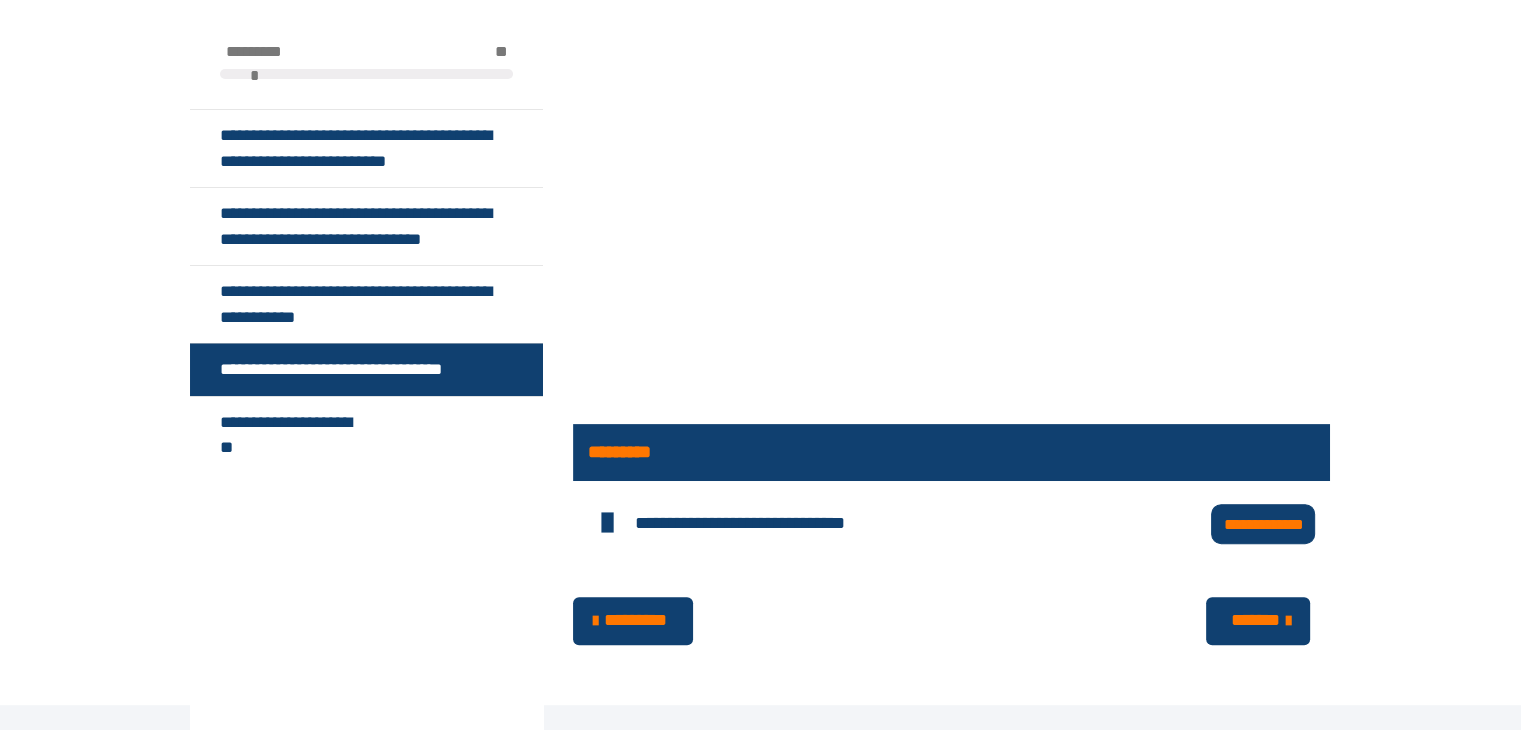 scroll, scrollTop: 565, scrollLeft: 0, axis: vertical 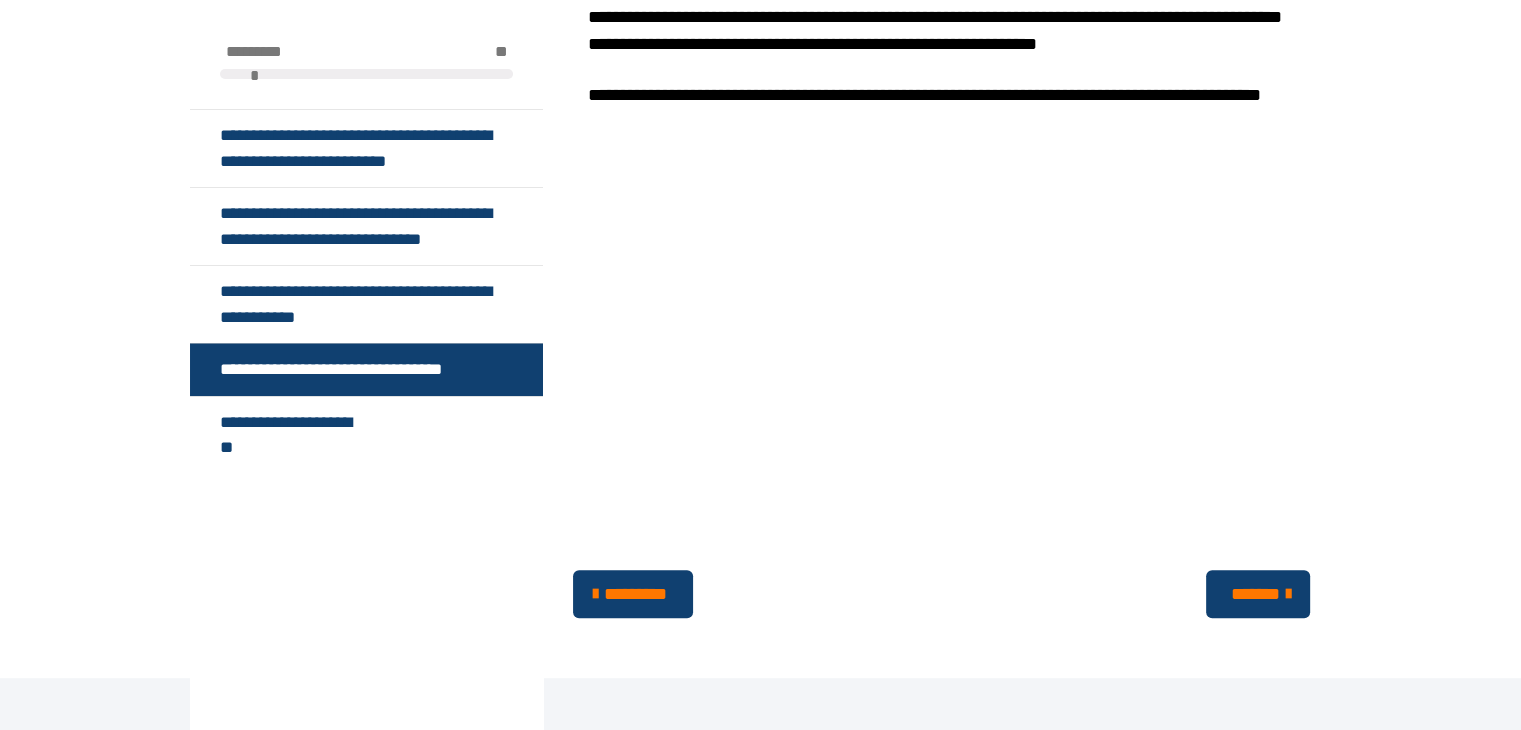 click on "*******" at bounding box center (1256, 594) 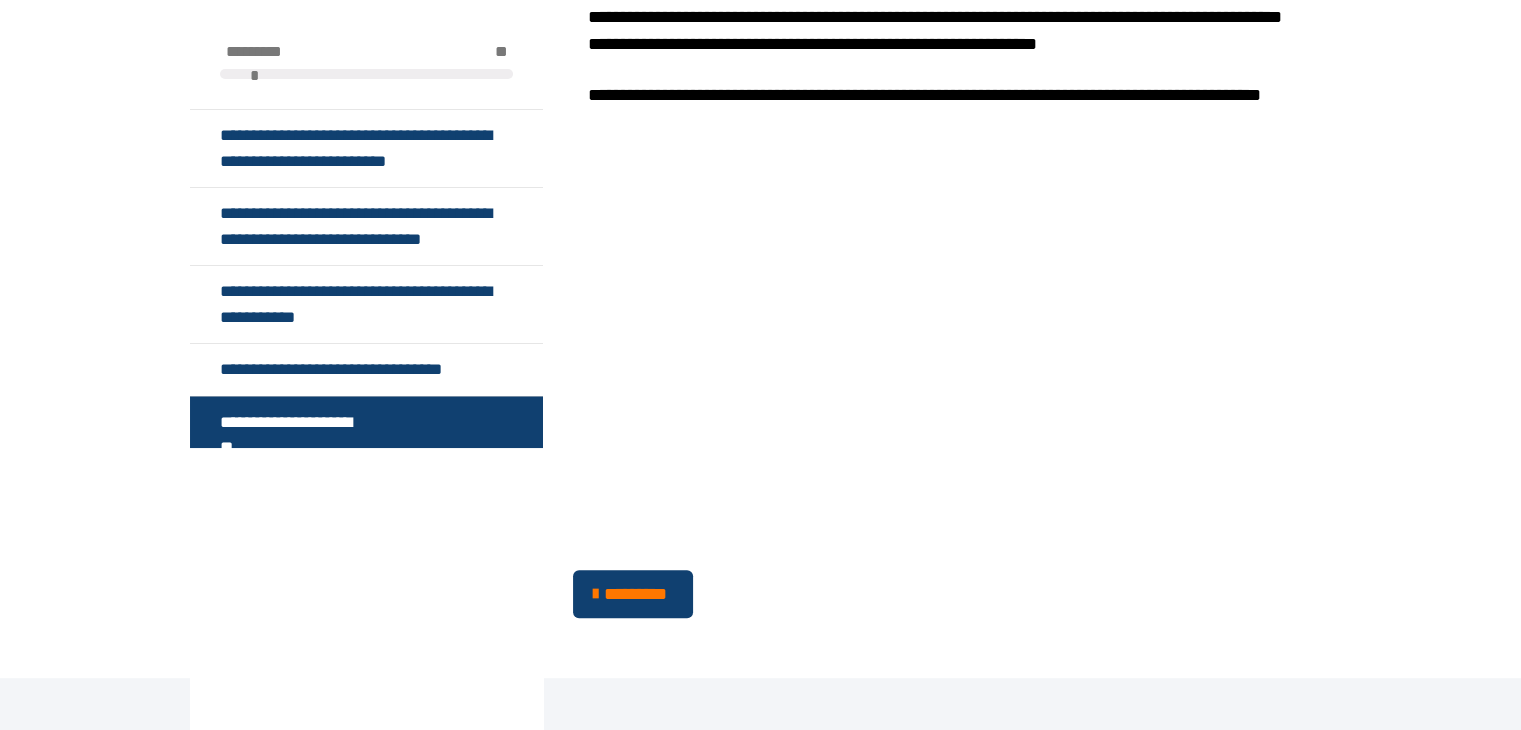 scroll, scrollTop: 422, scrollLeft: 0, axis: vertical 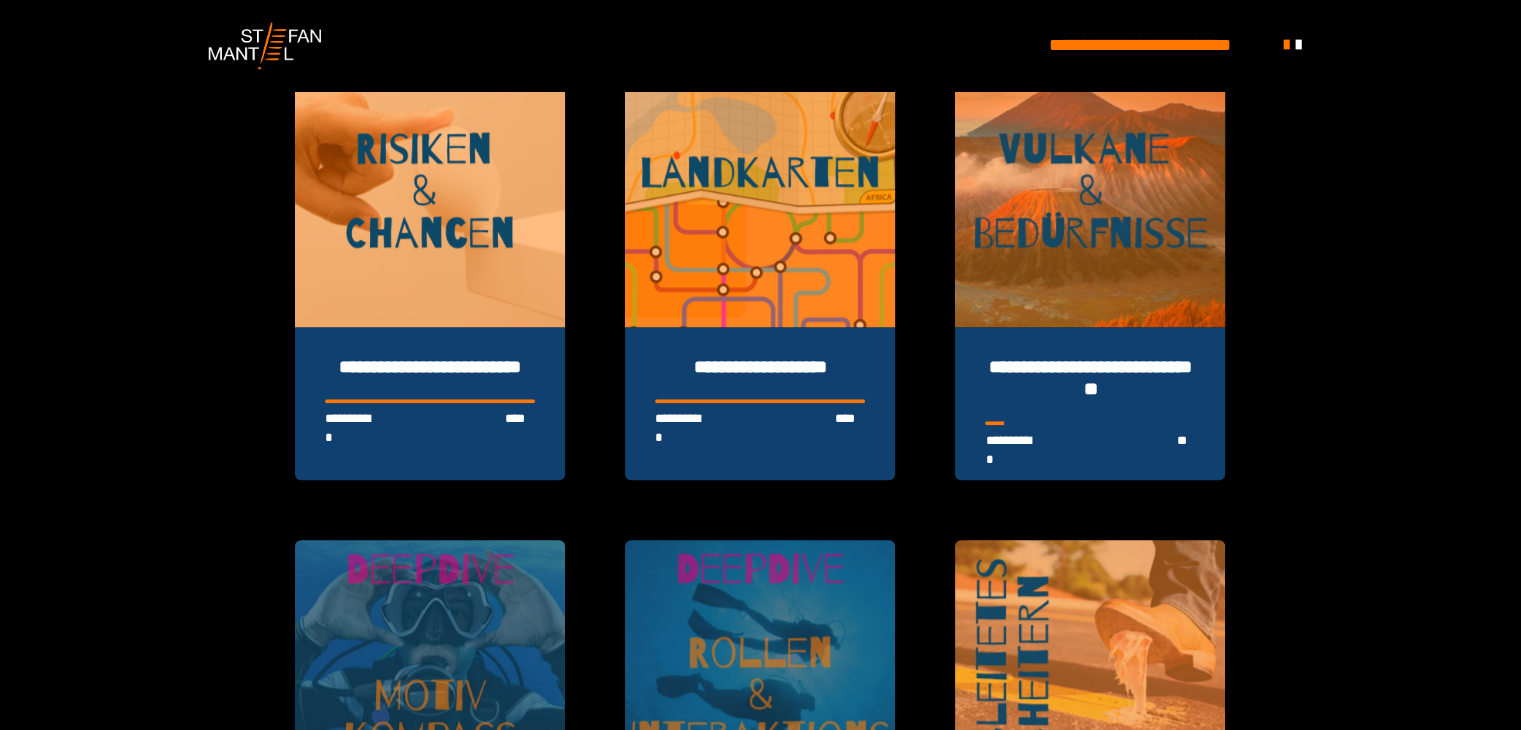 click at bounding box center [1090, 192] 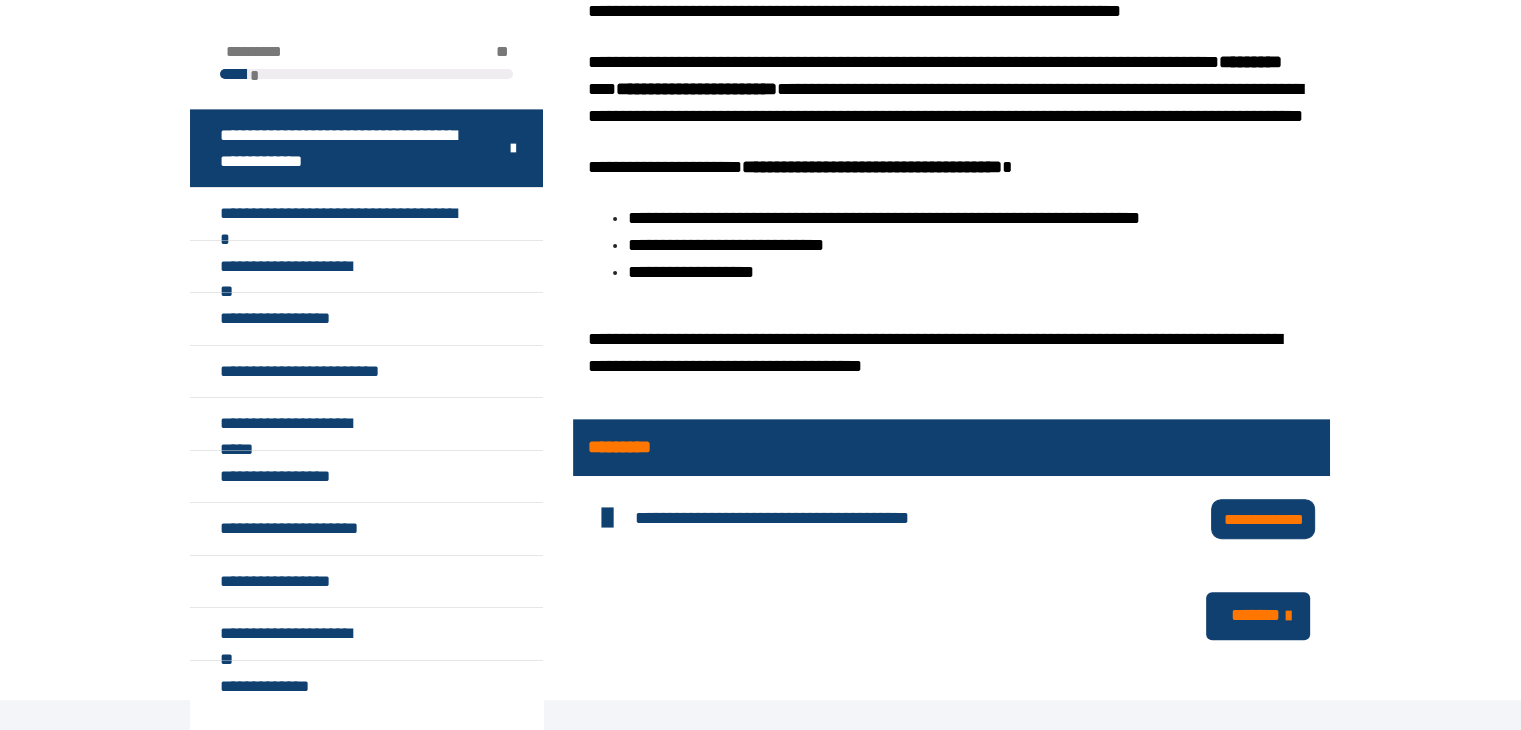 scroll, scrollTop: 571, scrollLeft: 0, axis: vertical 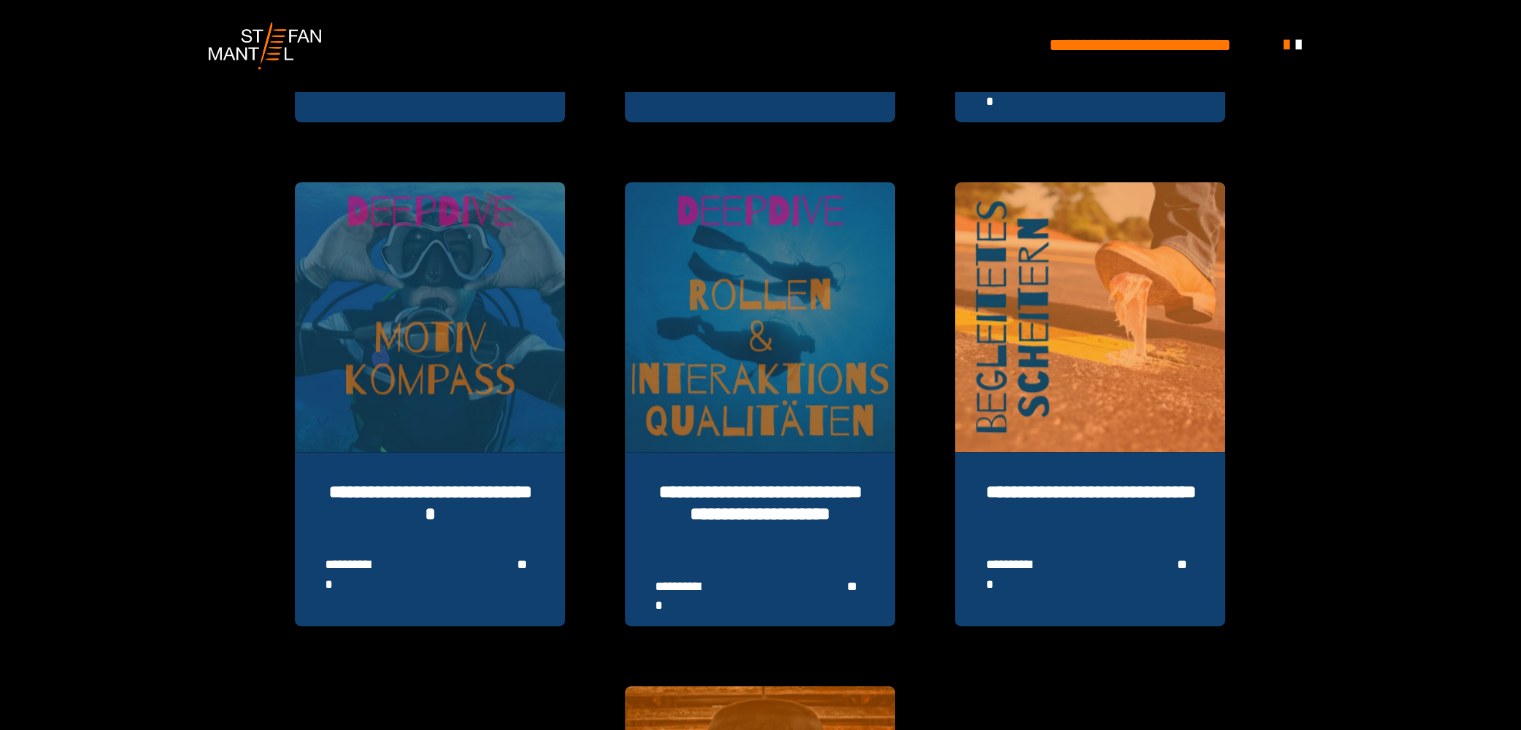 click at bounding box center (1090, 317) 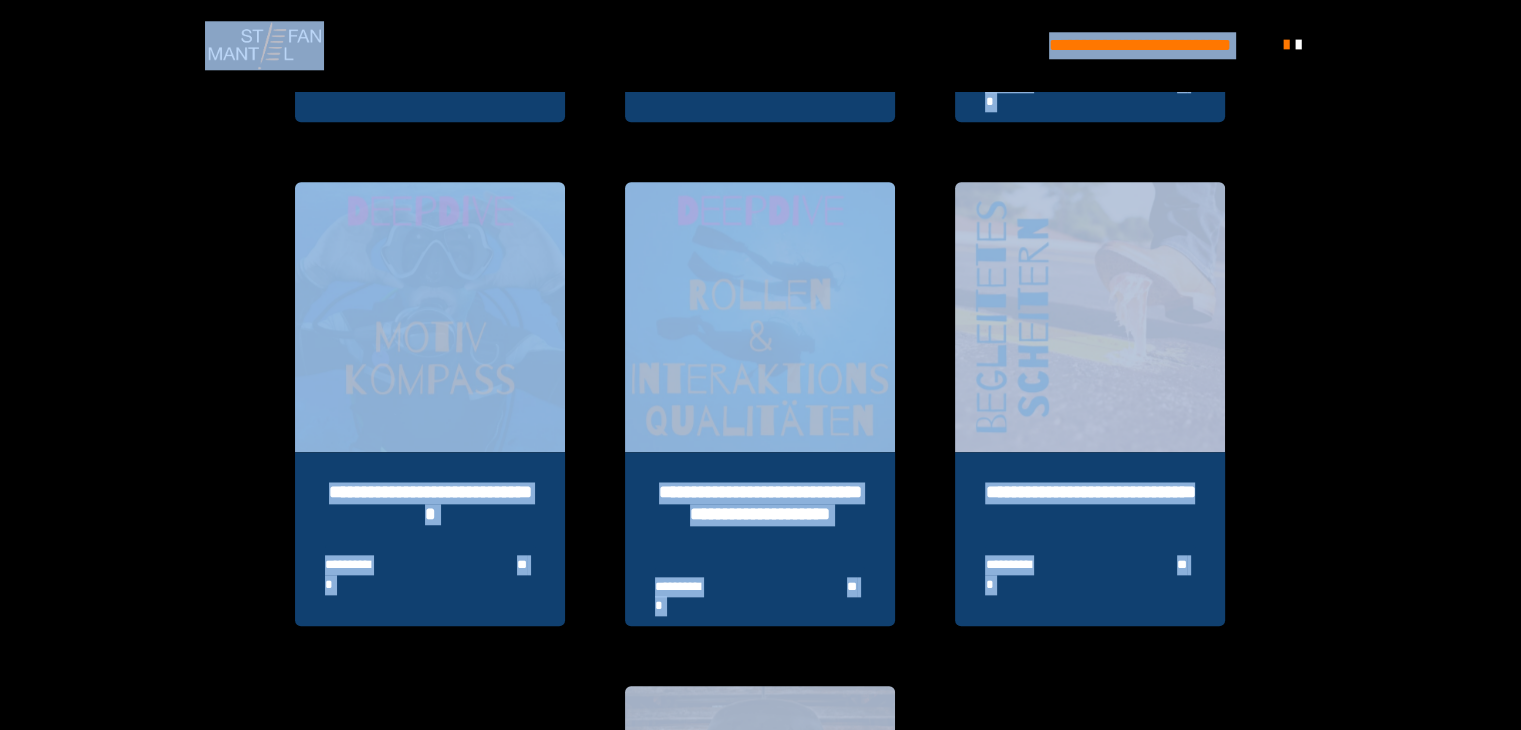 scroll, scrollTop: 0, scrollLeft: 0, axis: both 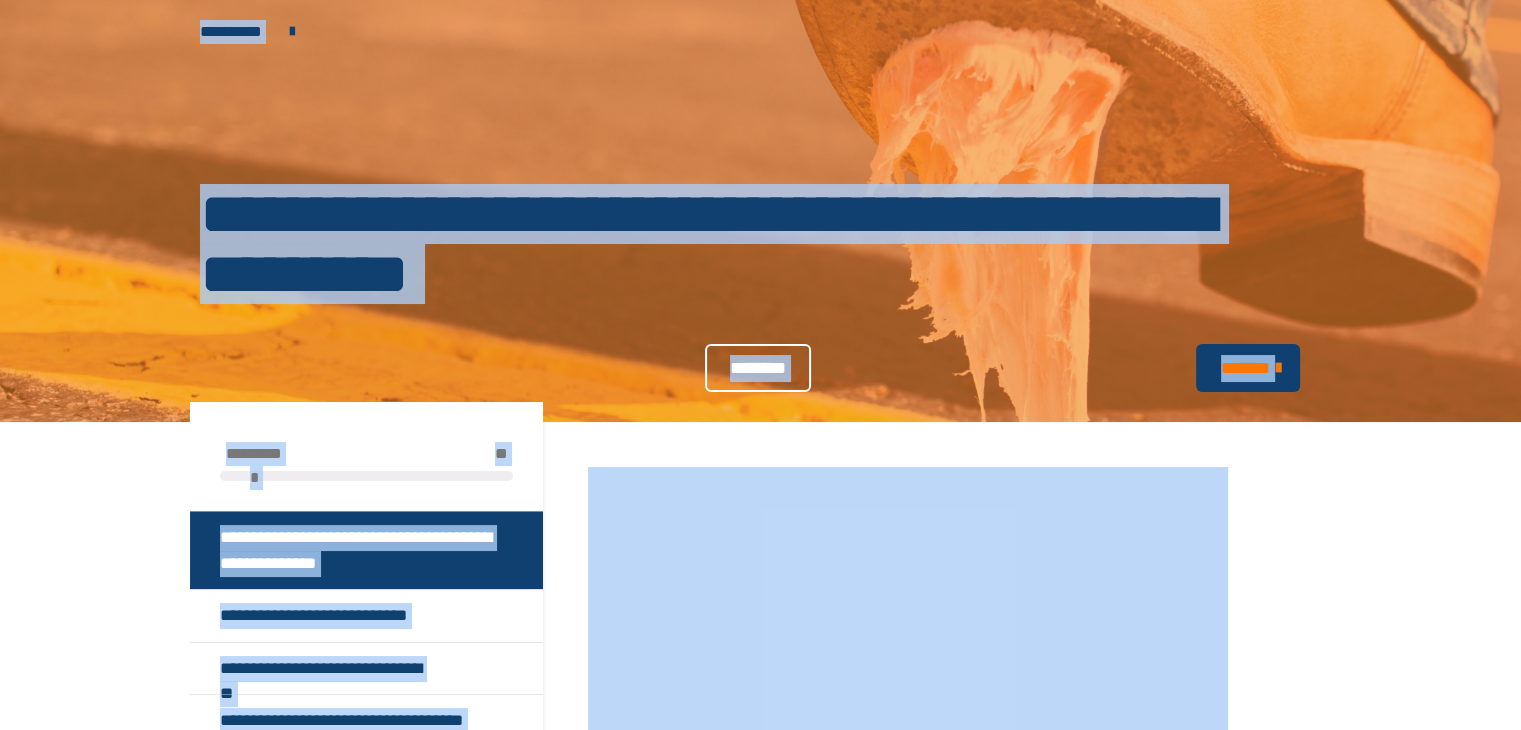 click on "**********" at bounding box center [760, 606] 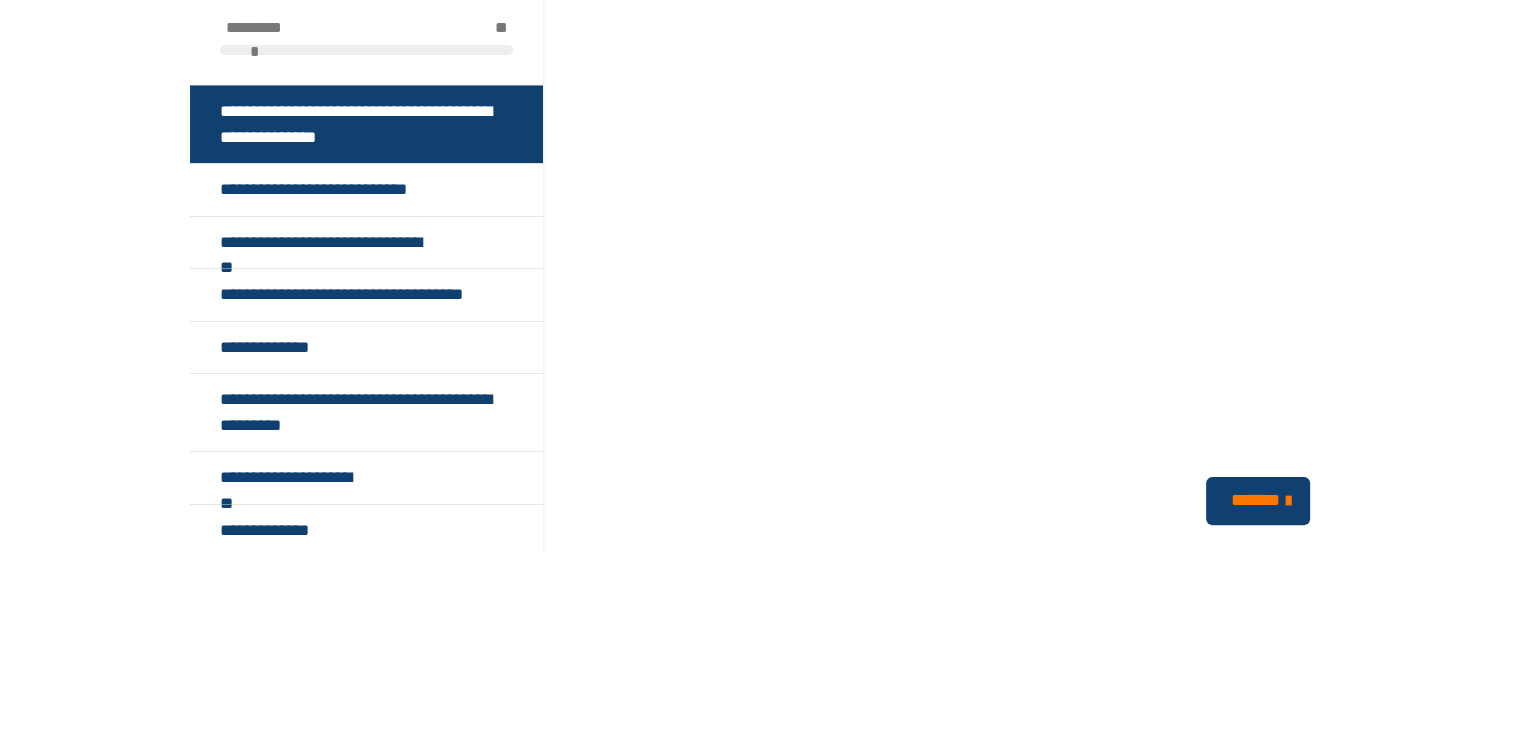 scroll, scrollTop: 482, scrollLeft: 0, axis: vertical 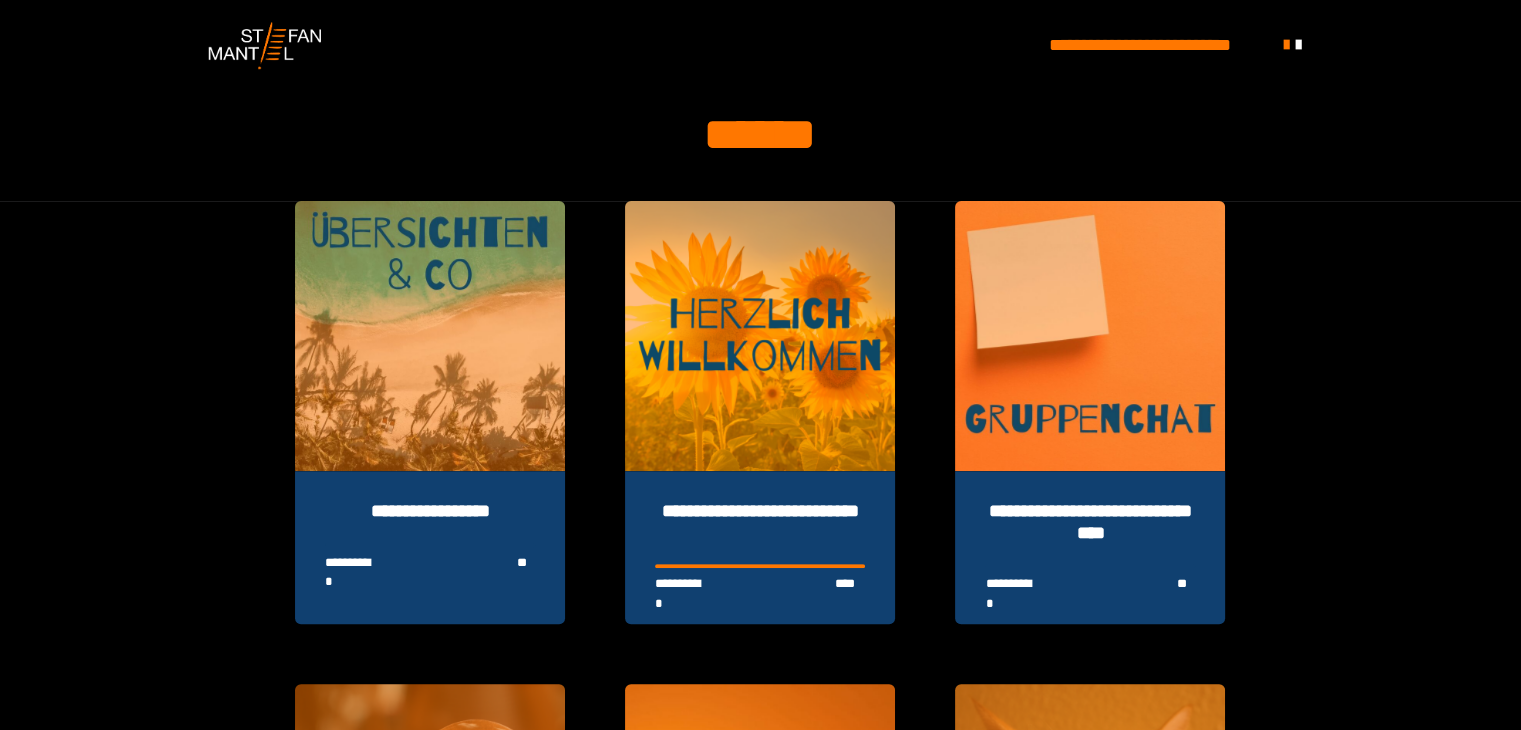 click at bounding box center [430, 336] 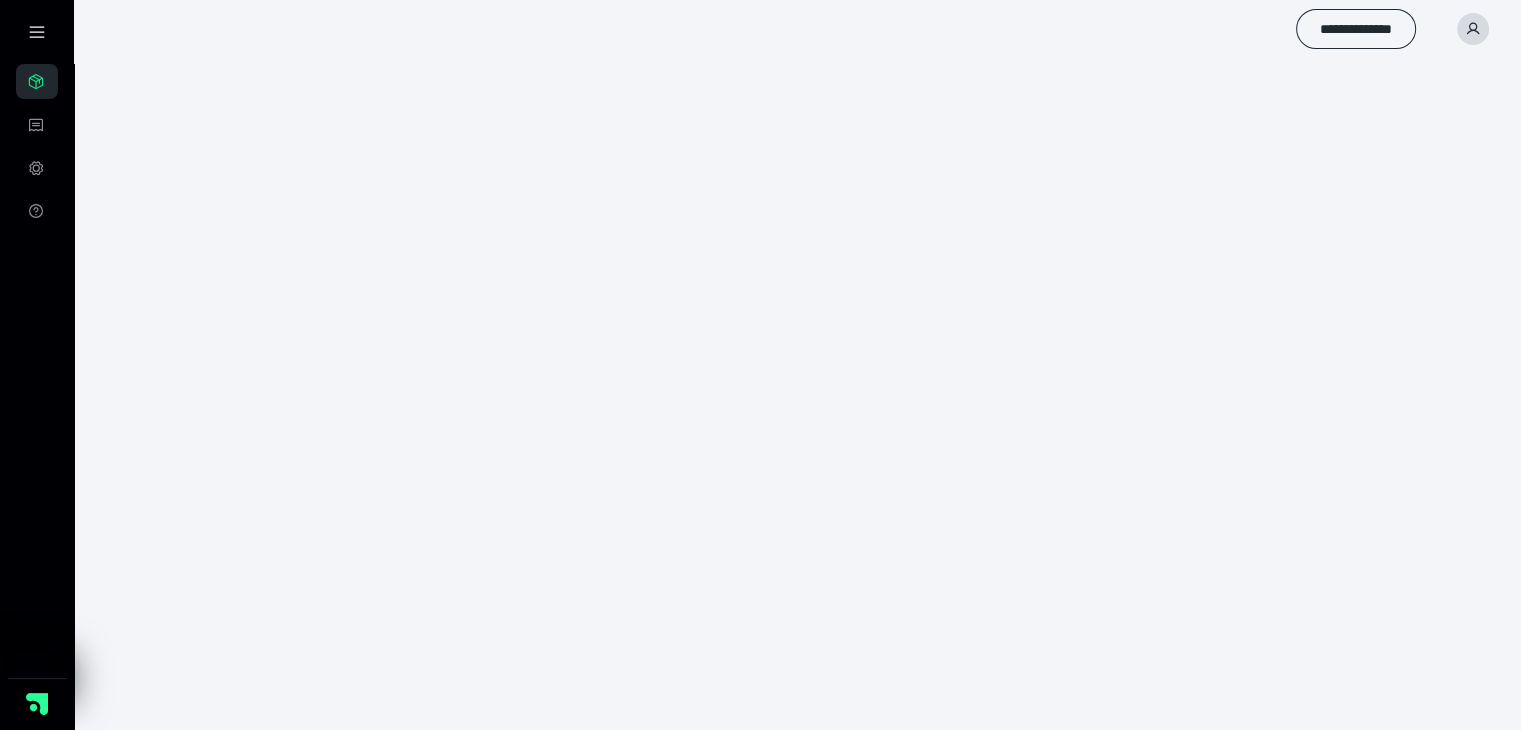 scroll, scrollTop: 0, scrollLeft: 0, axis: both 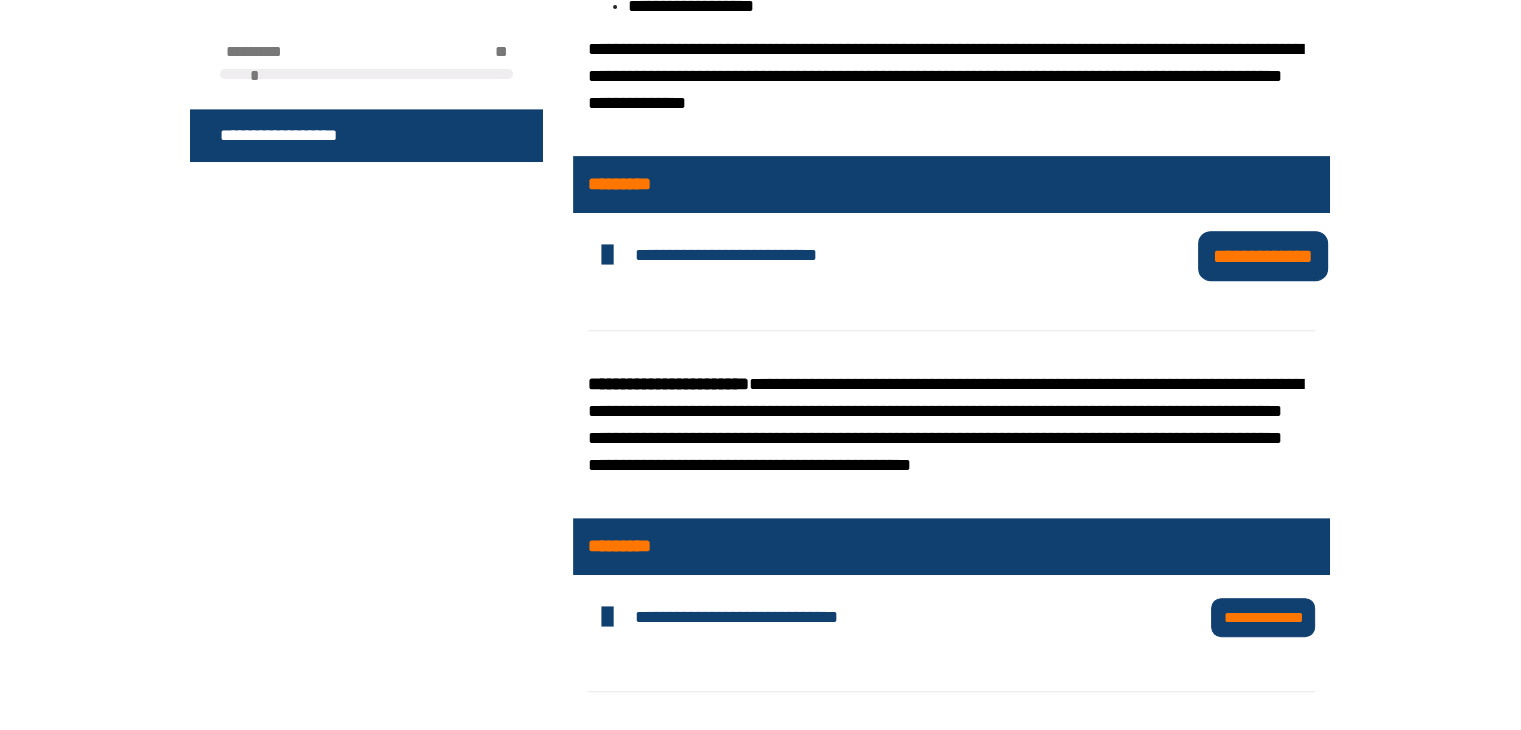 click on "**********" at bounding box center [1263, 255] 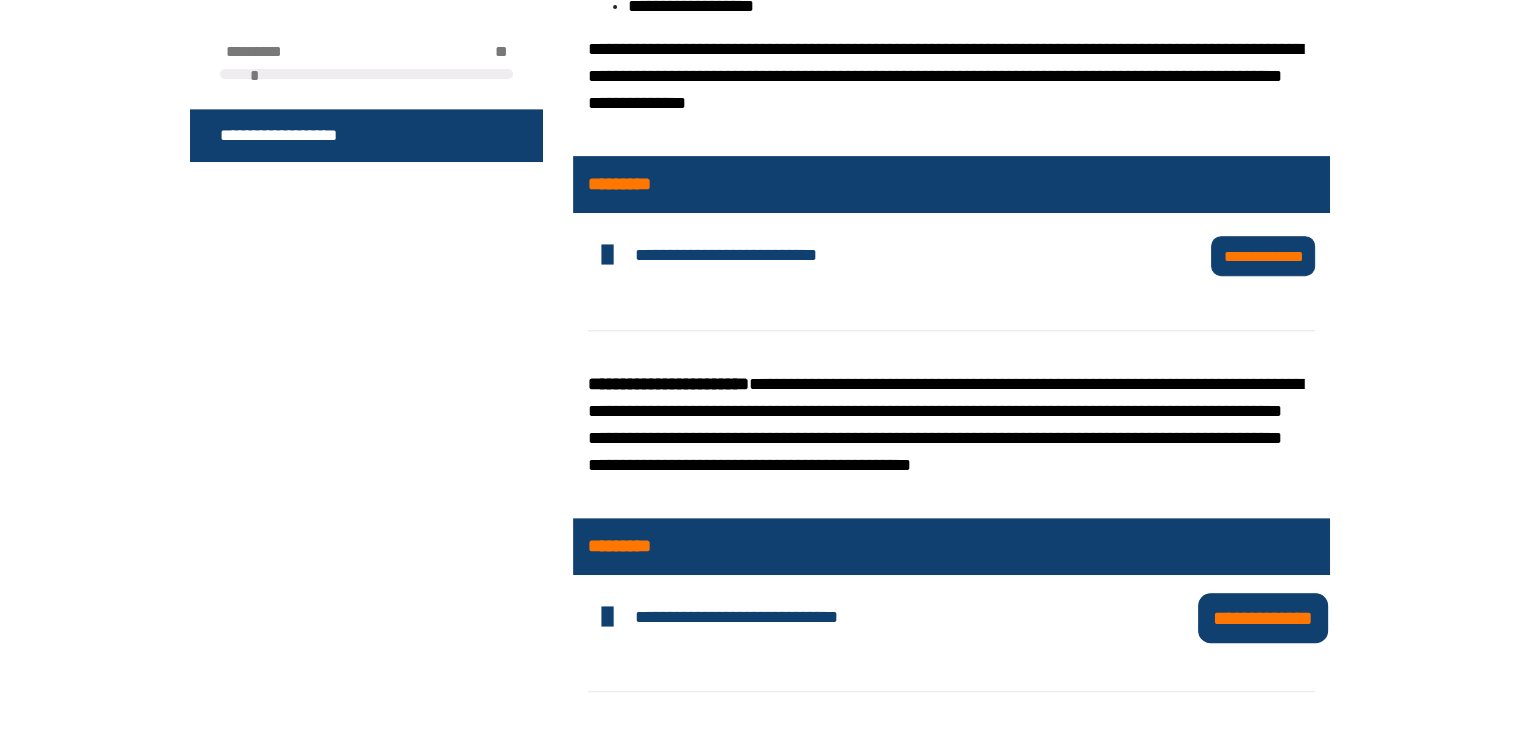 click on "**********" at bounding box center [1263, 617] 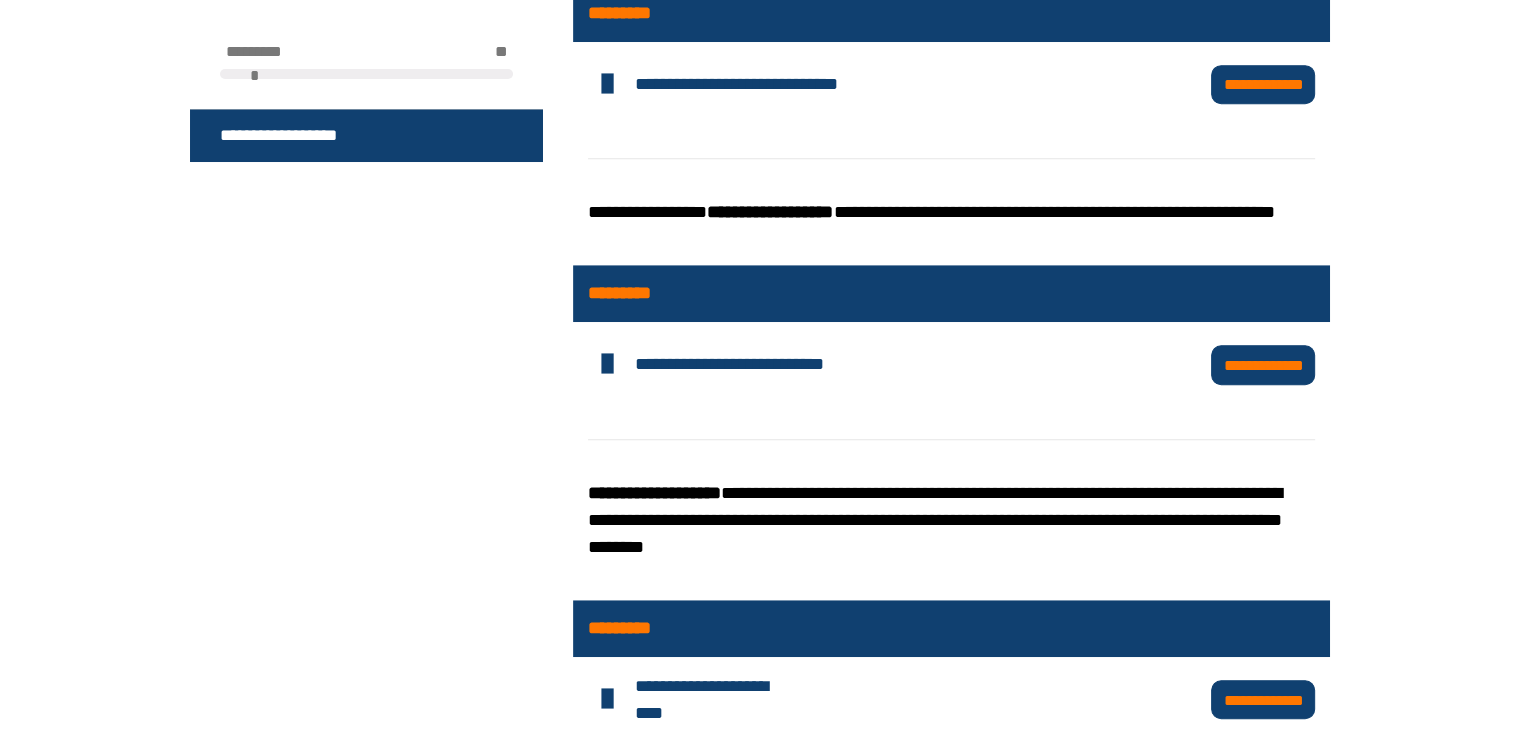 scroll, scrollTop: 1359, scrollLeft: 0, axis: vertical 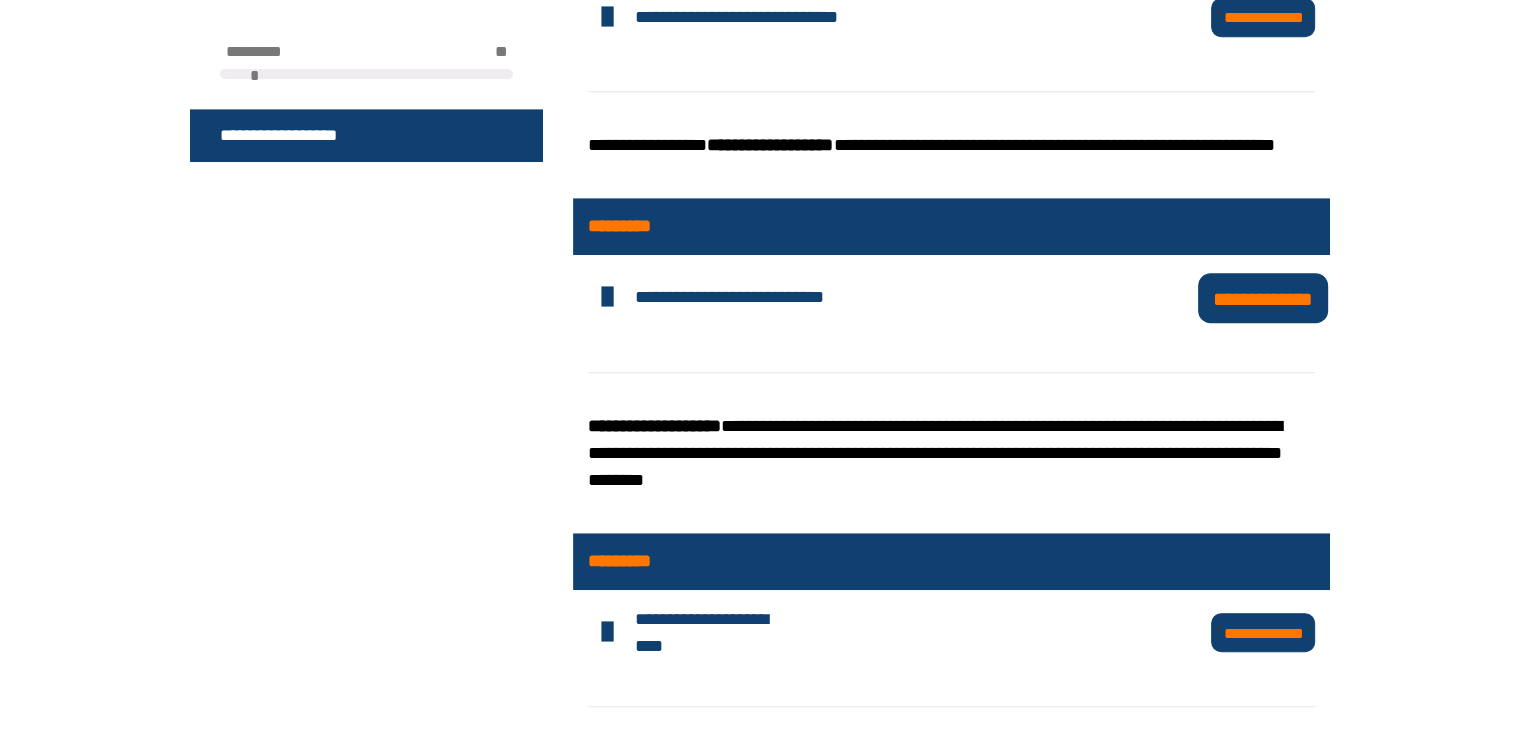 click on "**********" at bounding box center (1263, 297) 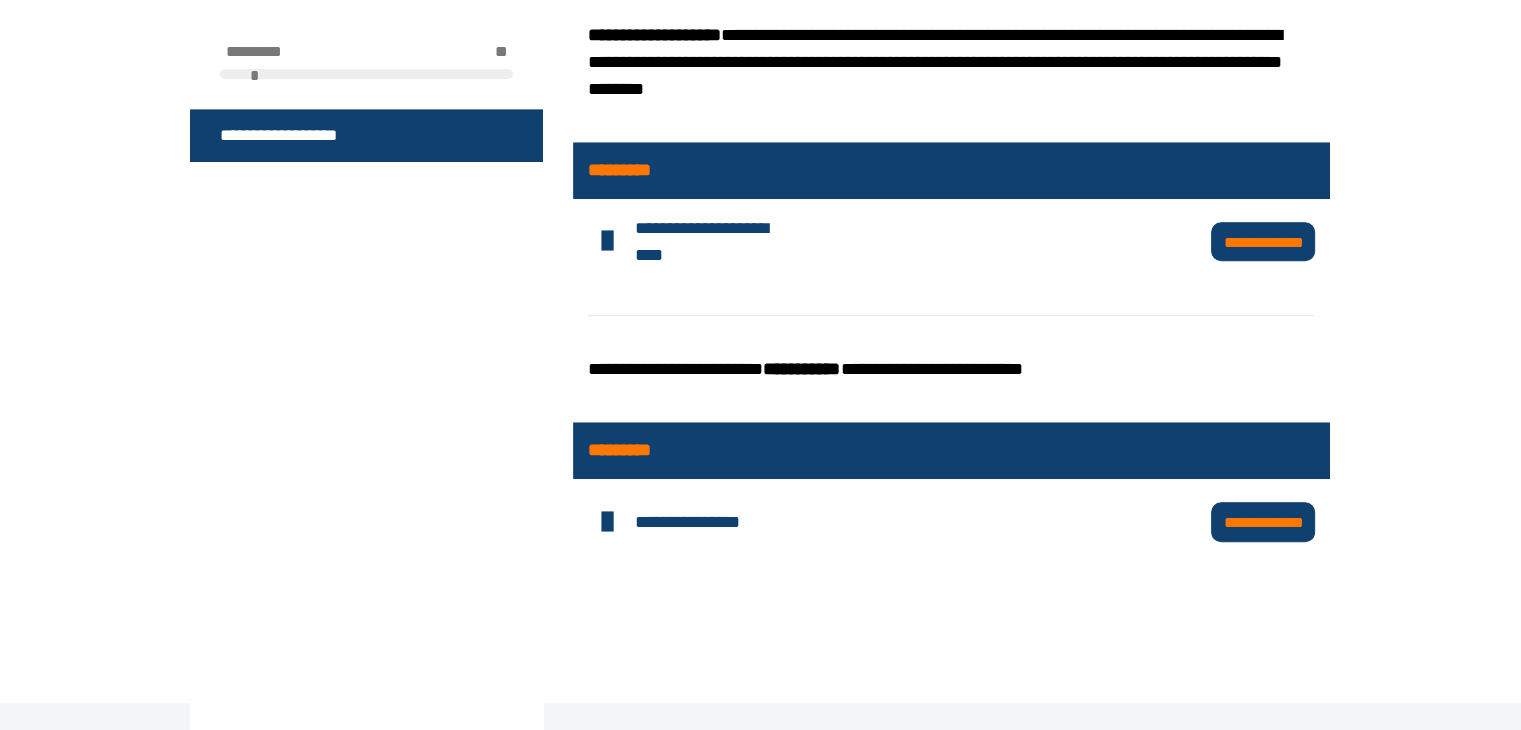 scroll, scrollTop: 1799, scrollLeft: 0, axis: vertical 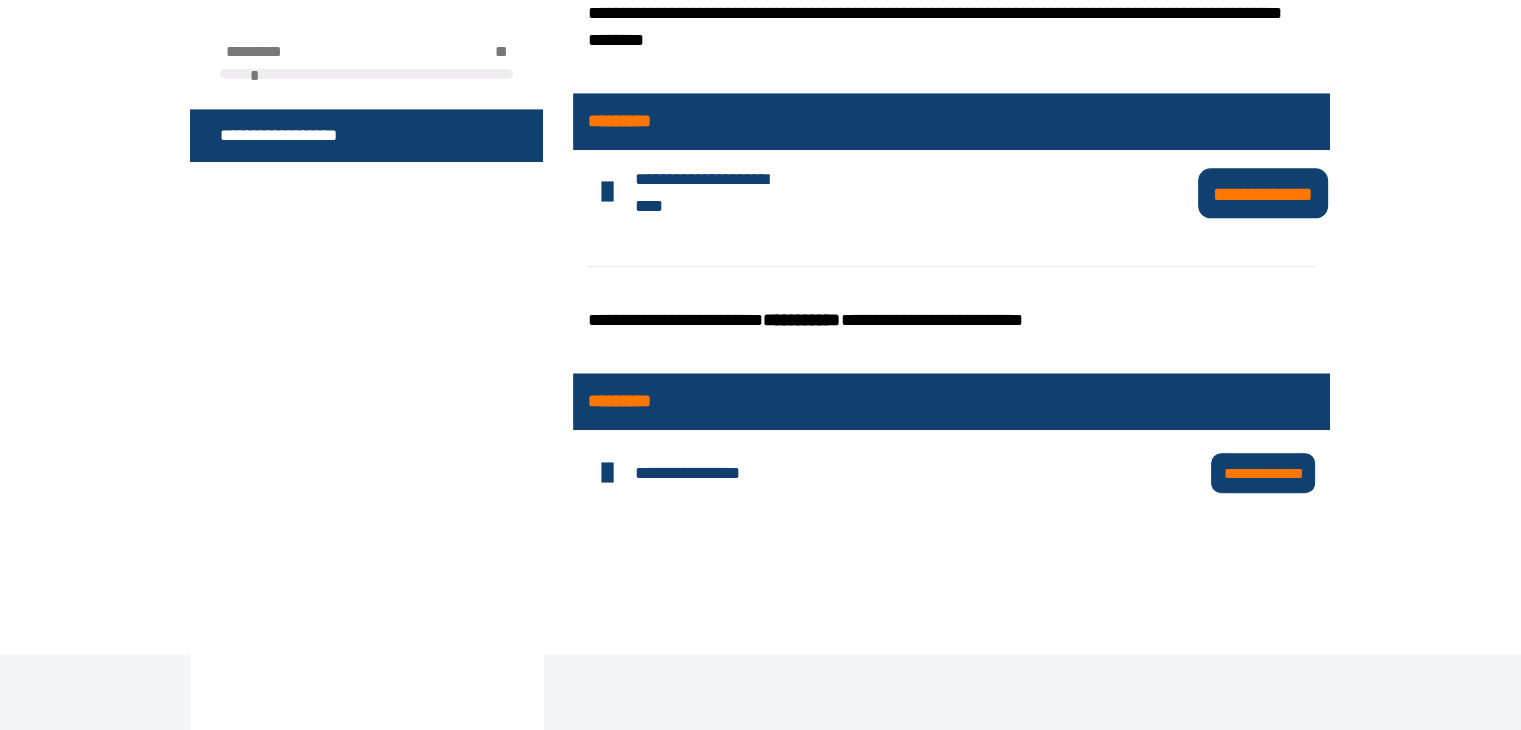click on "**********" at bounding box center [1263, 192] 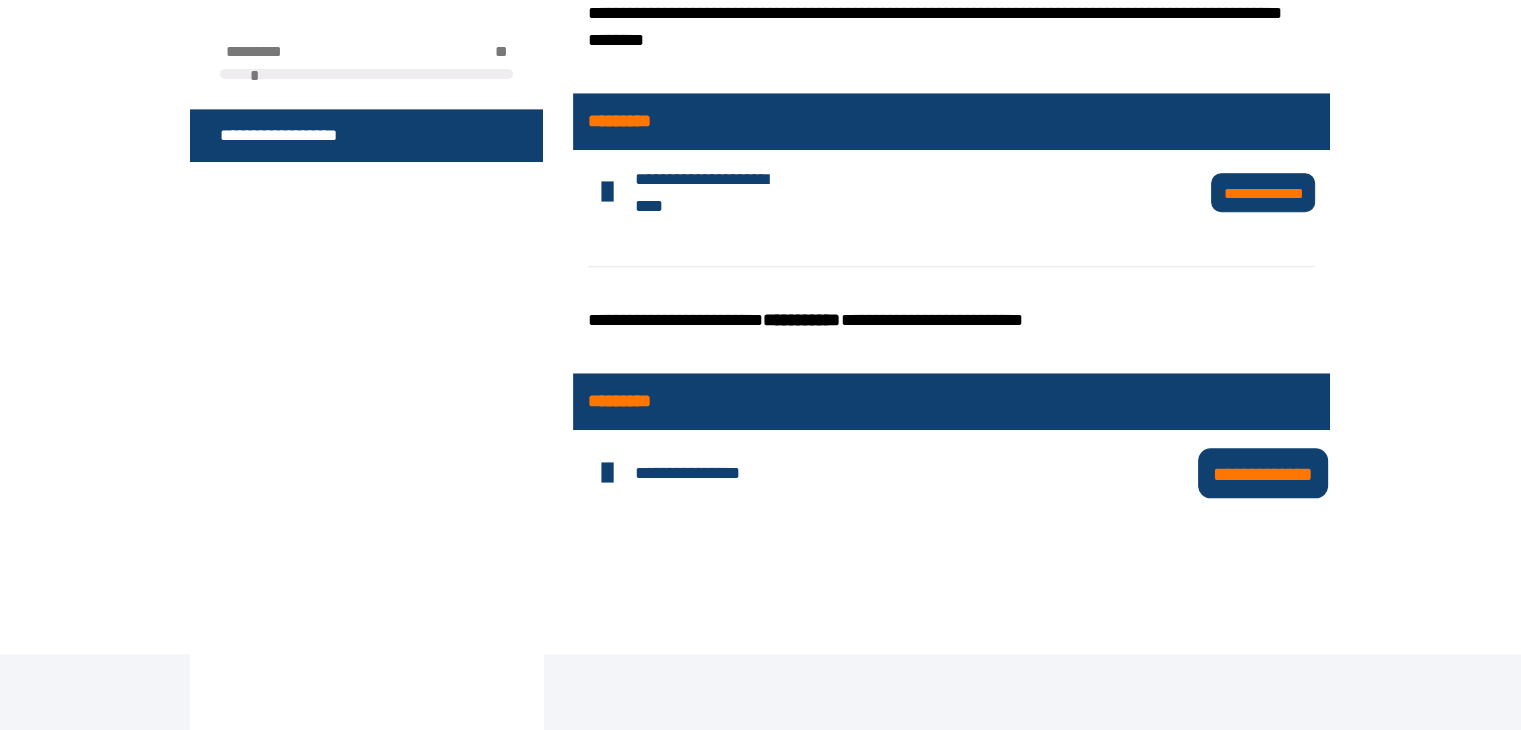 click on "**********" at bounding box center [1263, 472] 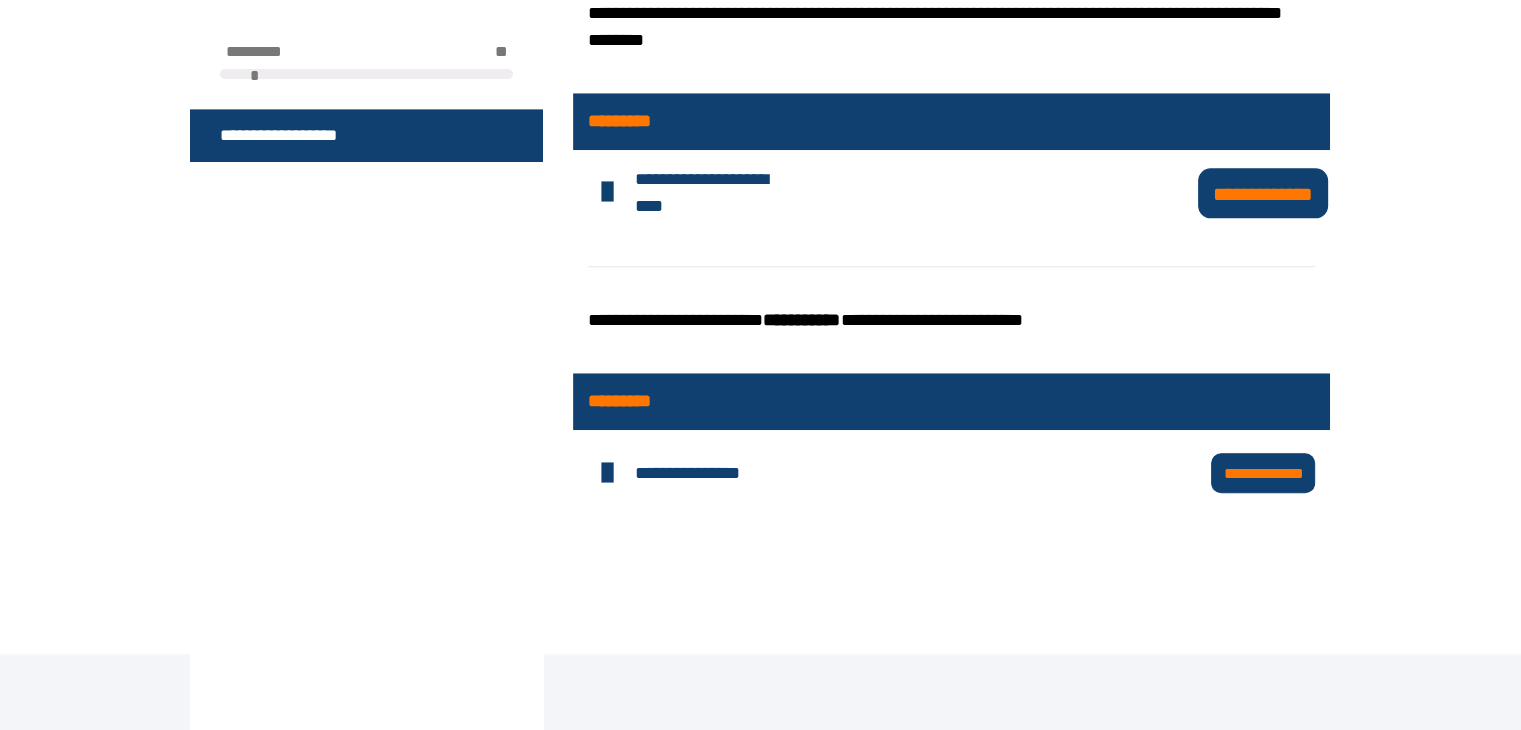 click on "**********" at bounding box center [1263, 192] 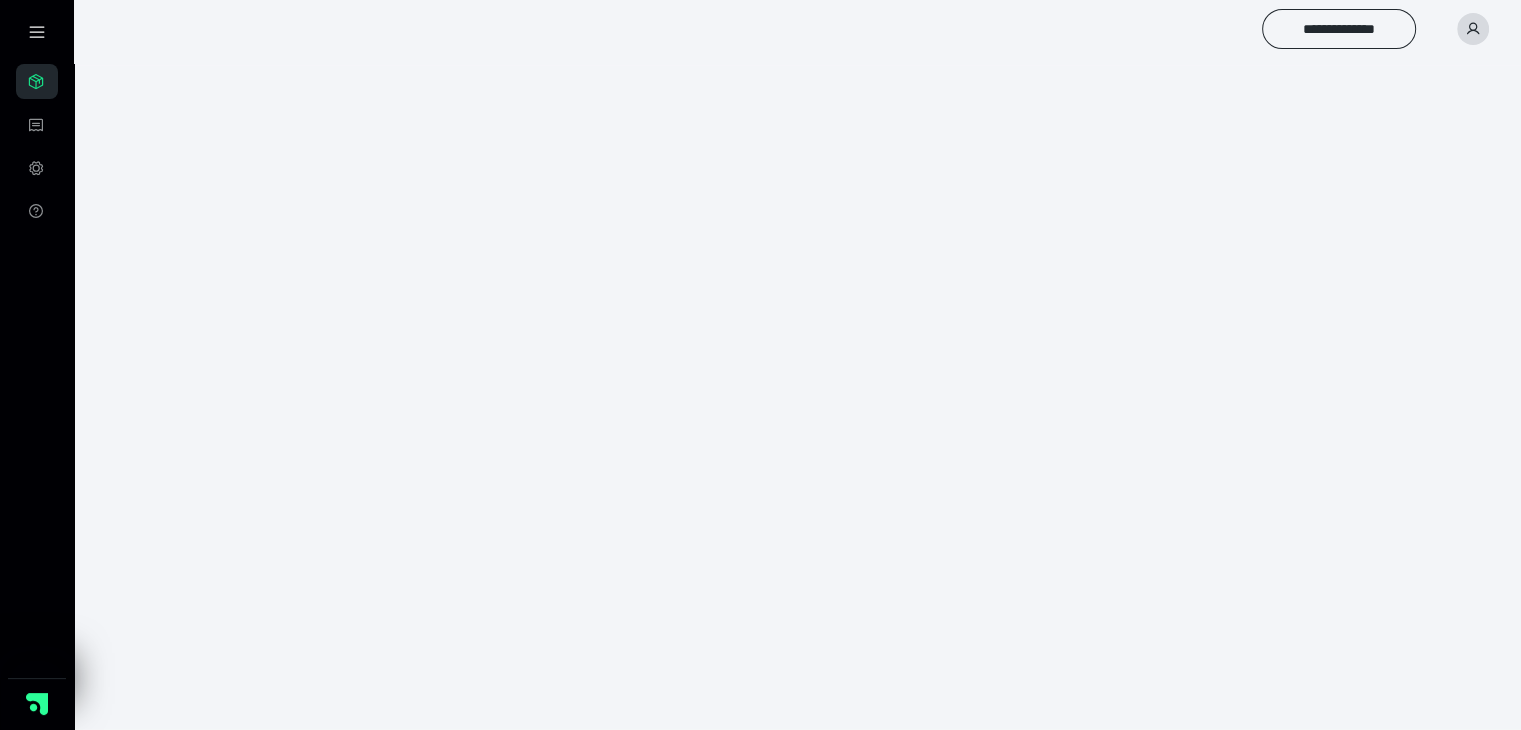 scroll, scrollTop: 0, scrollLeft: 0, axis: both 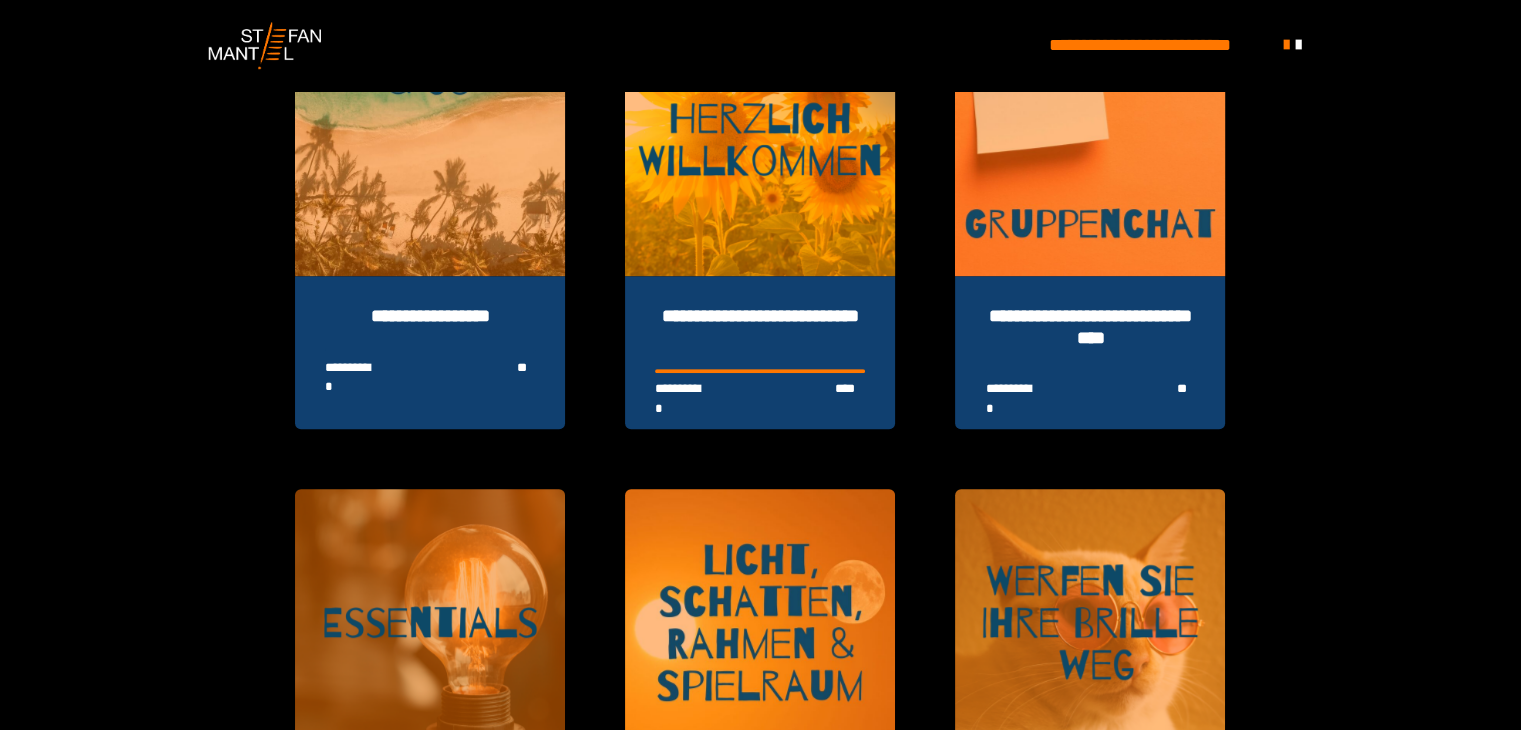 click on "**********" at bounding box center [430, 352] 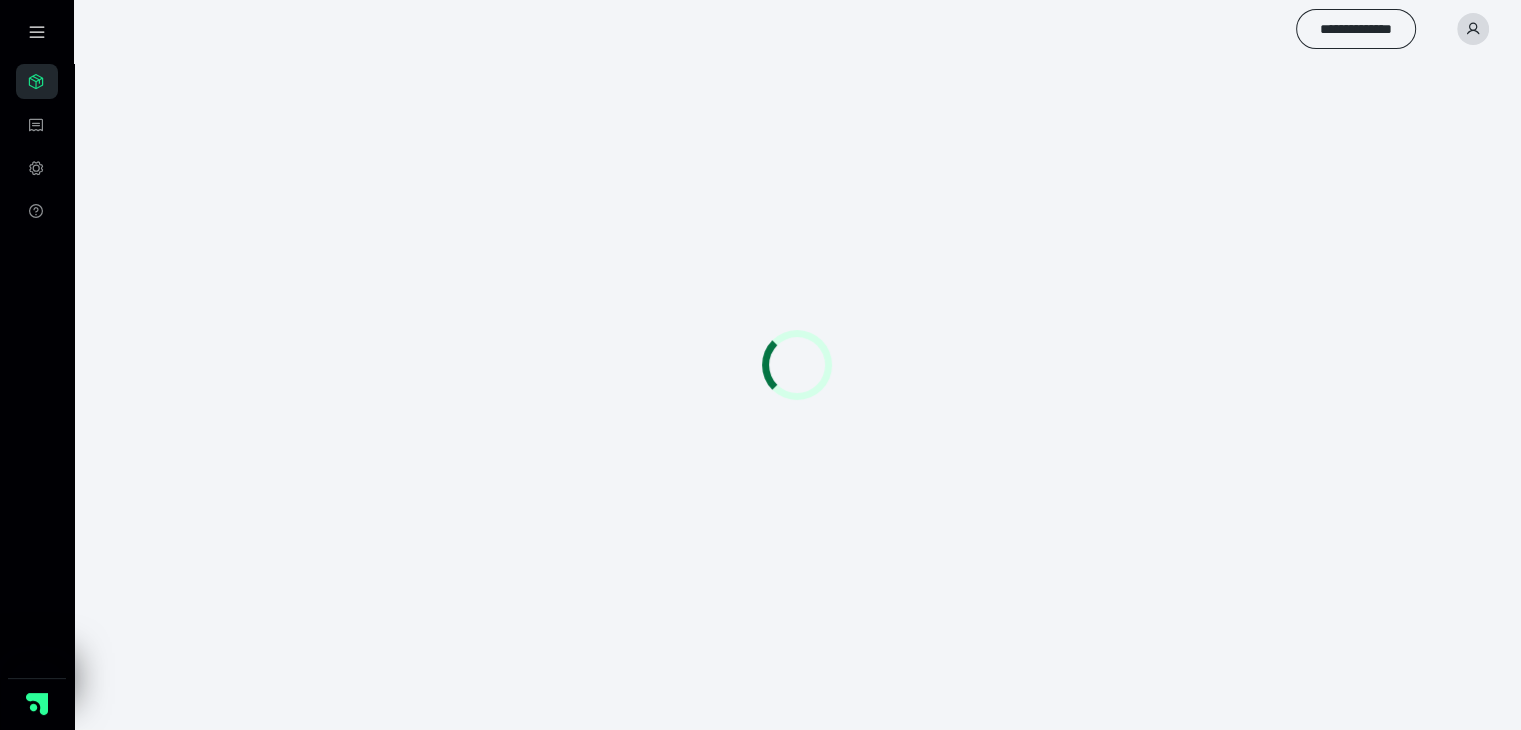 scroll, scrollTop: 0, scrollLeft: 0, axis: both 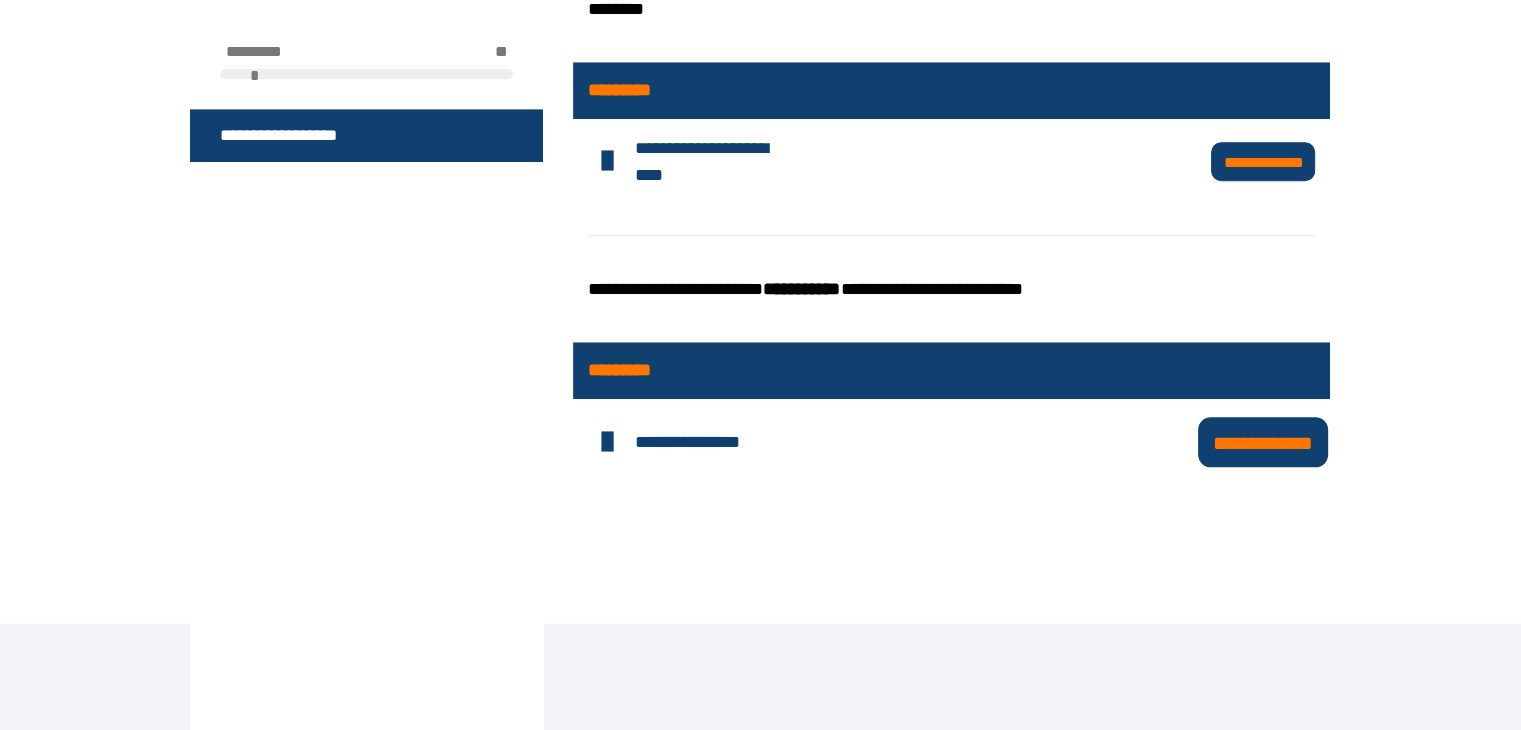 click on "**********" at bounding box center [1263, 441] 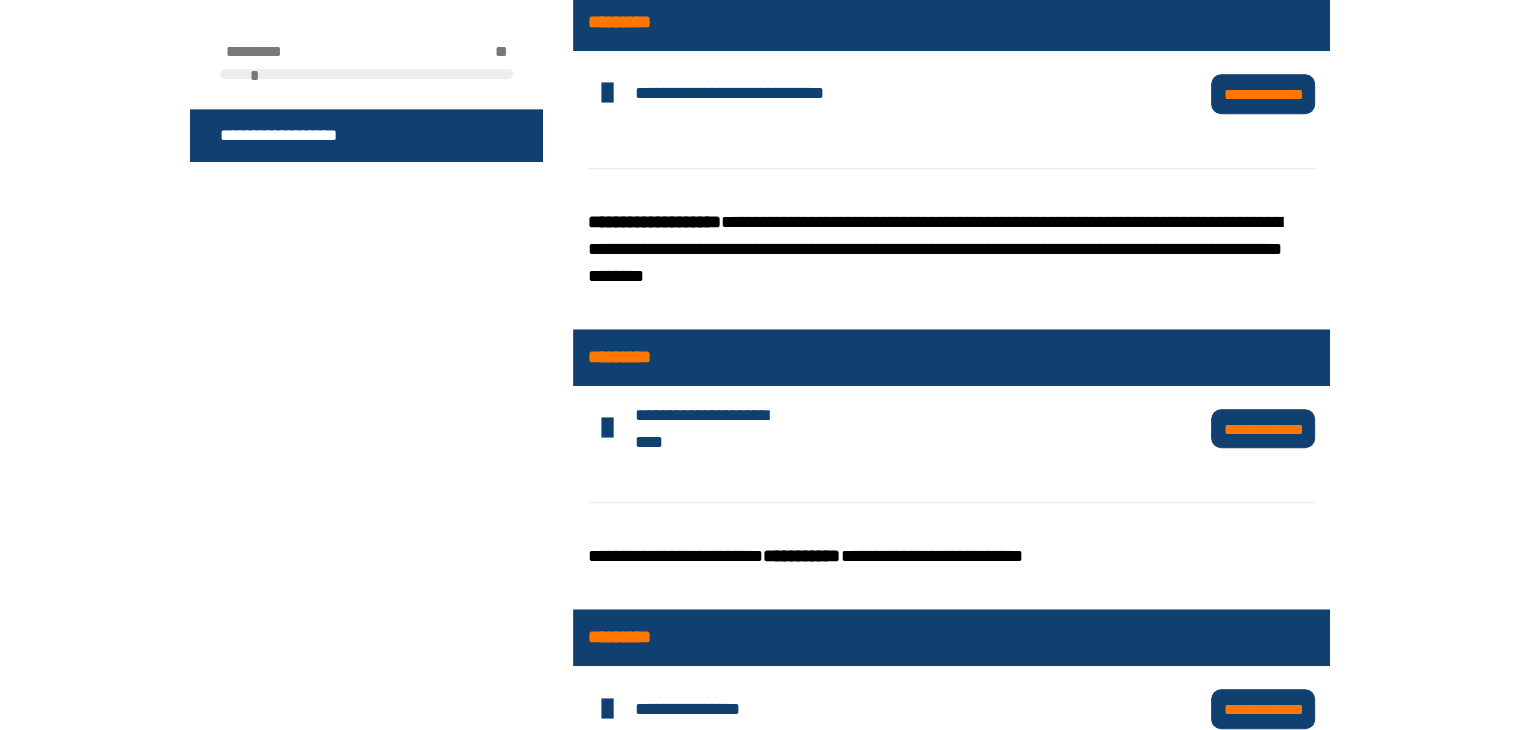 scroll, scrollTop: 1569, scrollLeft: 0, axis: vertical 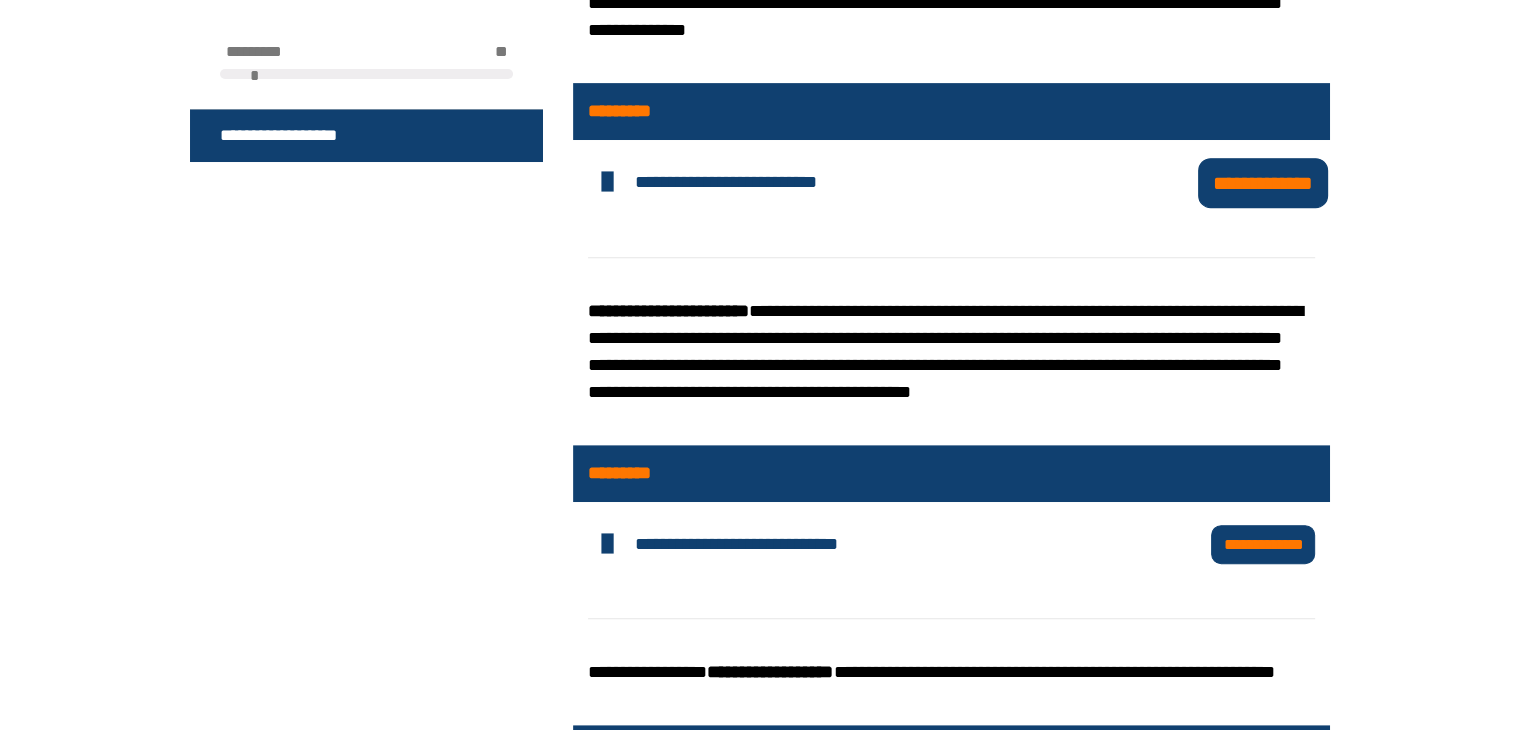 click on "**********" at bounding box center [1263, 182] 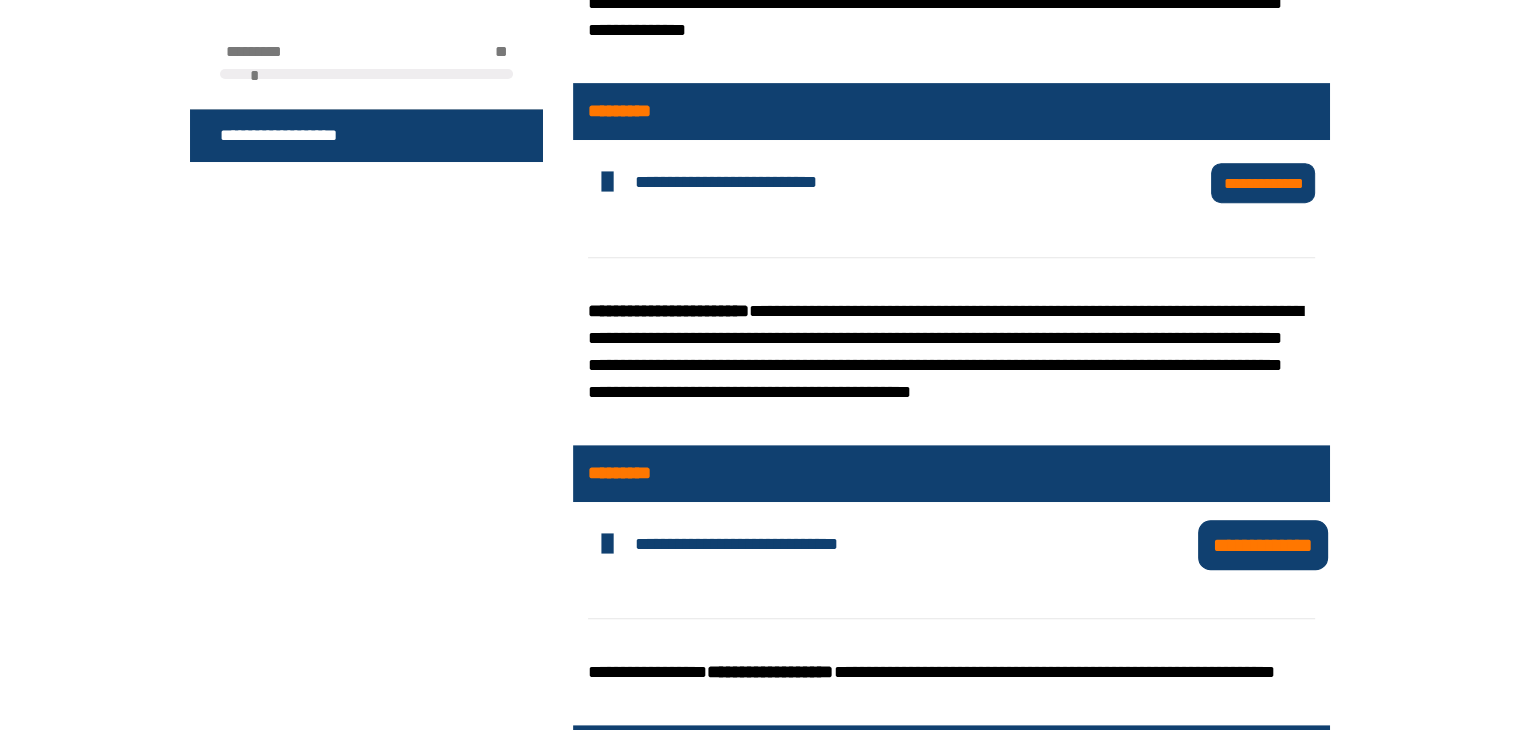 click on "**********" at bounding box center (1263, 544) 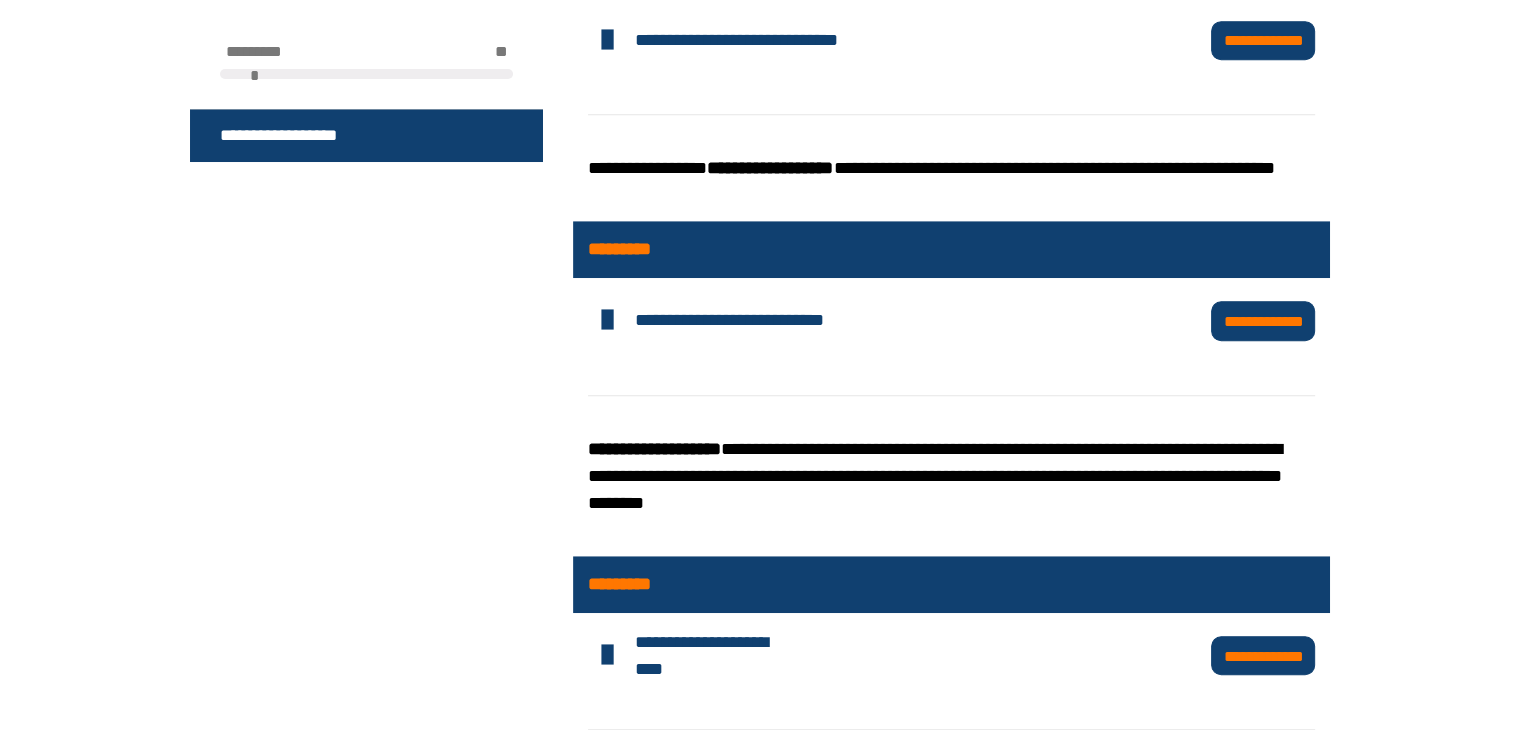 scroll, scrollTop: 1352, scrollLeft: 0, axis: vertical 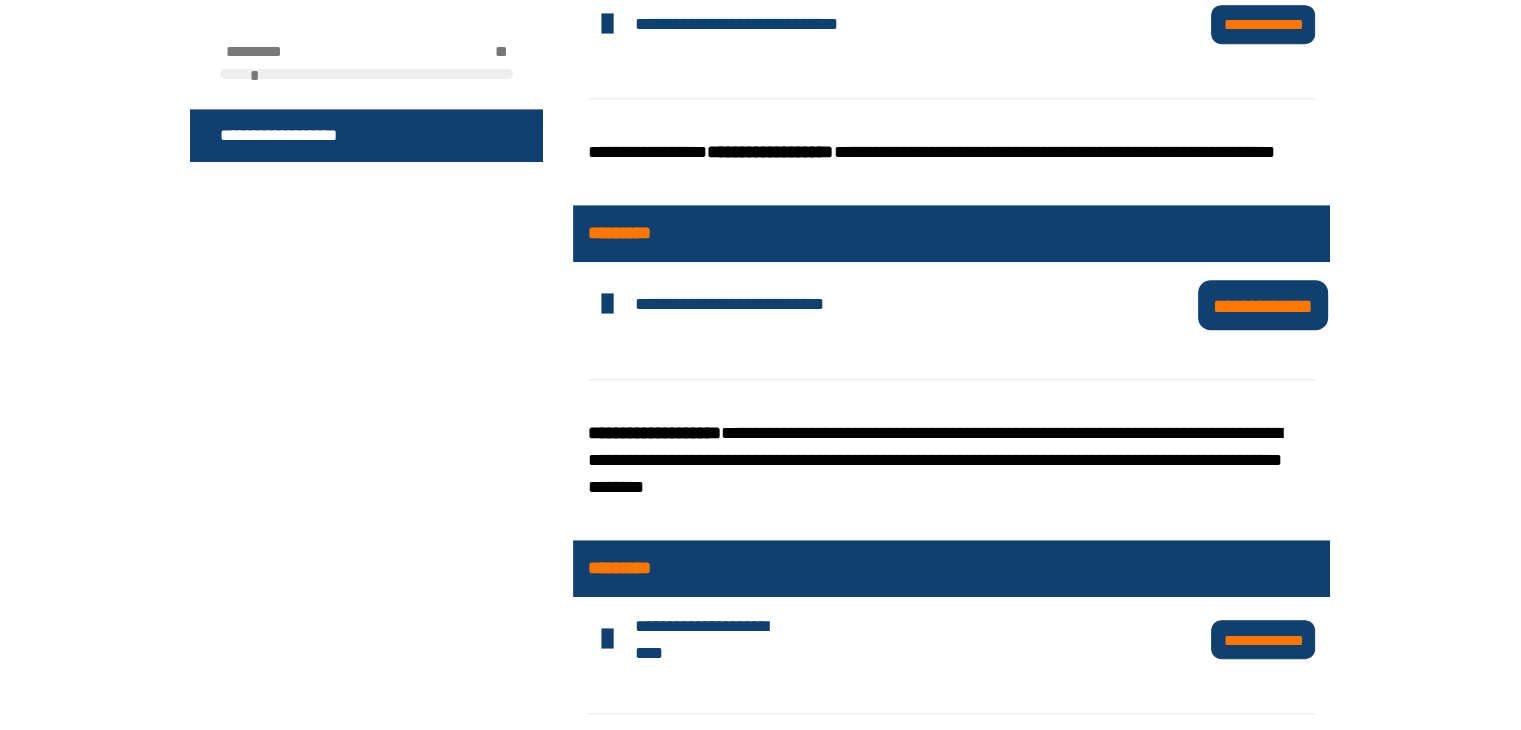 click on "**********" at bounding box center (1263, 304) 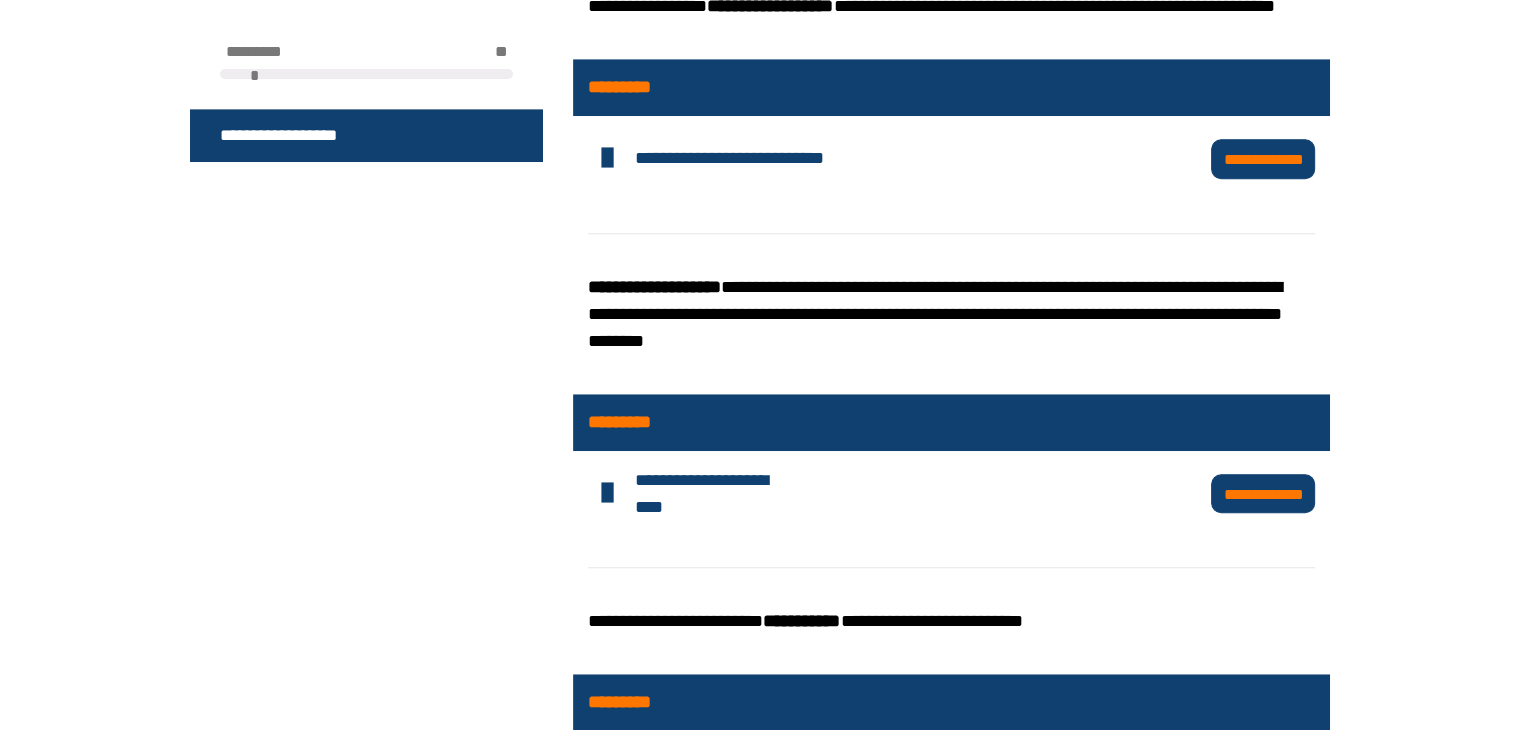 scroll, scrollTop: 1512, scrollLeft: 0, axis: vertical 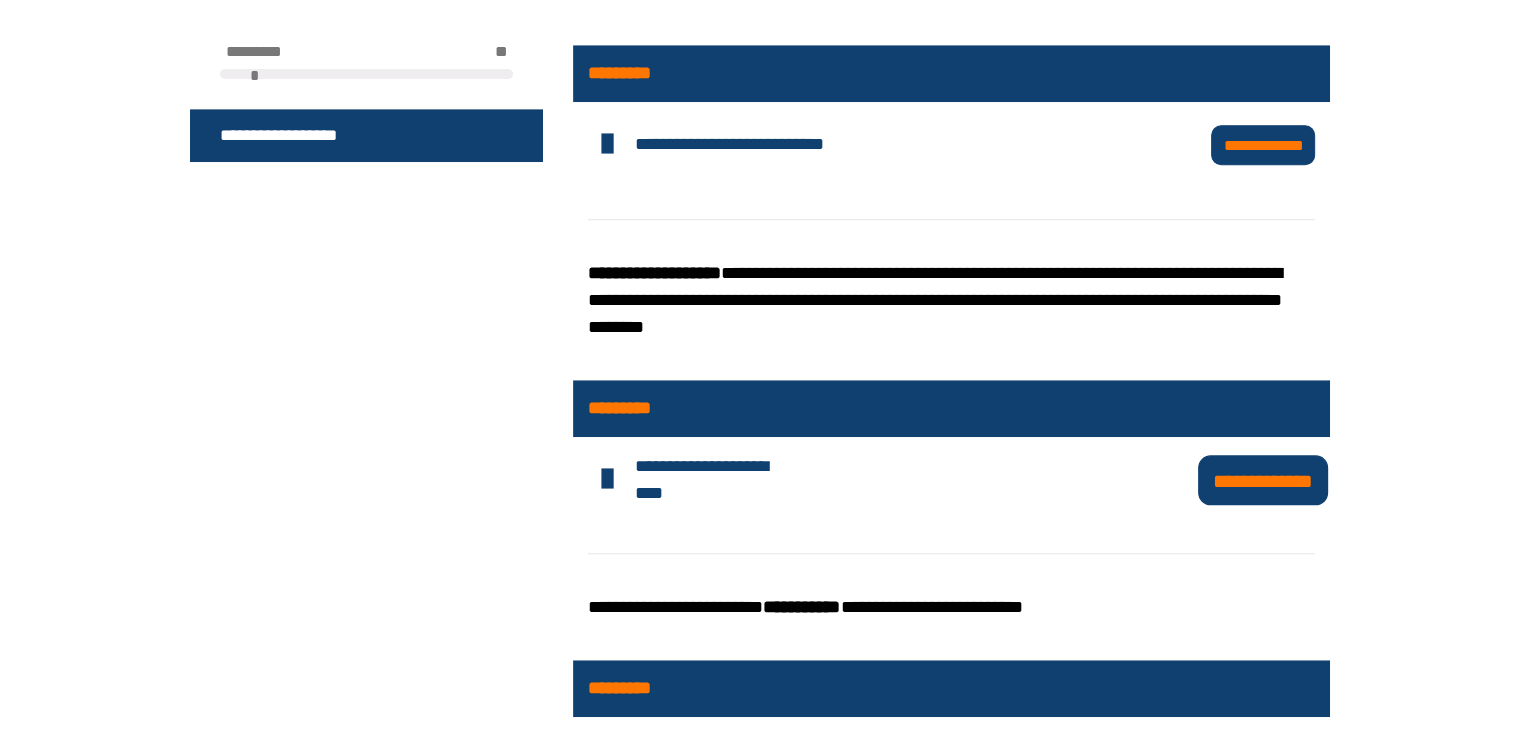 click on "**********" at bounding box center [1263, 479] 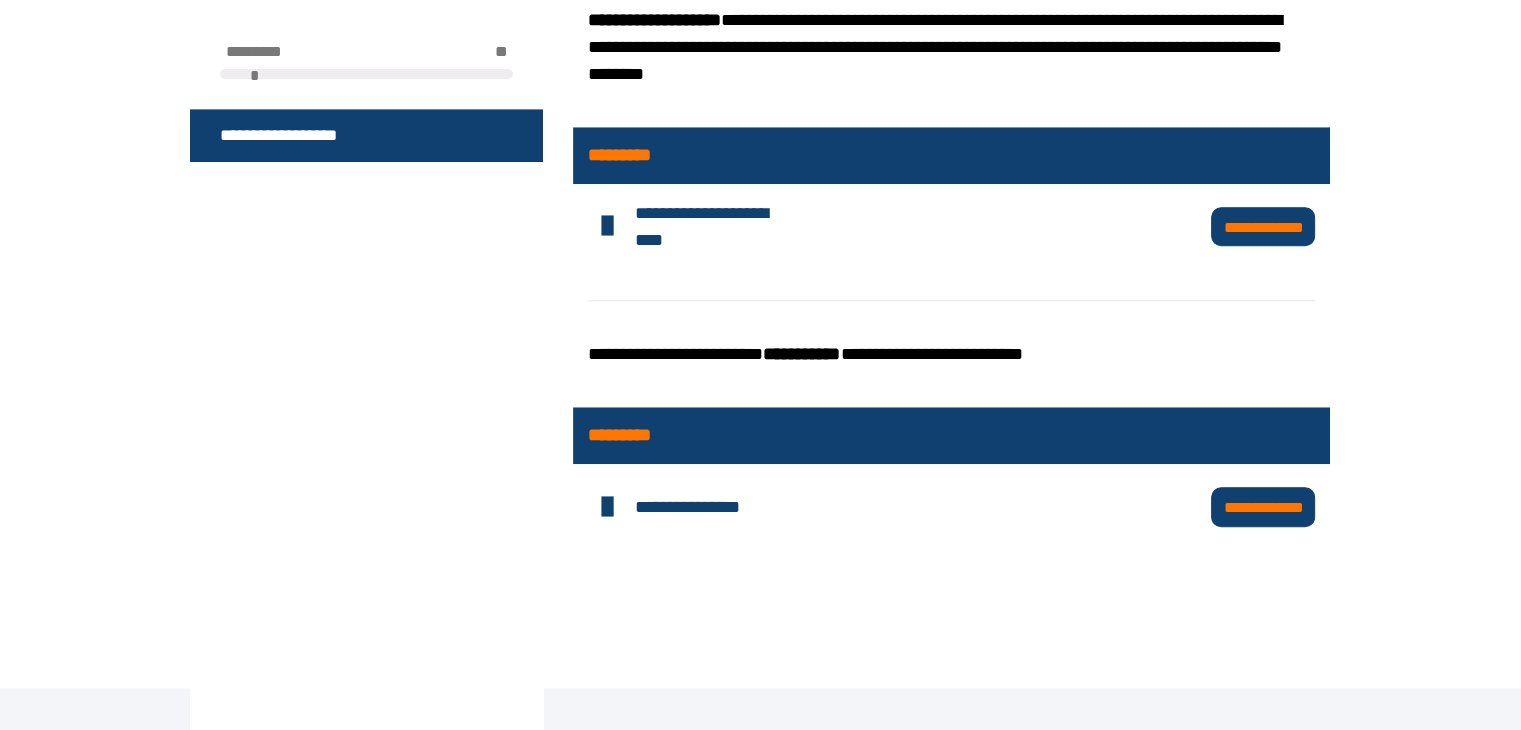 scroll, scrollTop: 1830, scrollLeft: 0, axis: vertical 